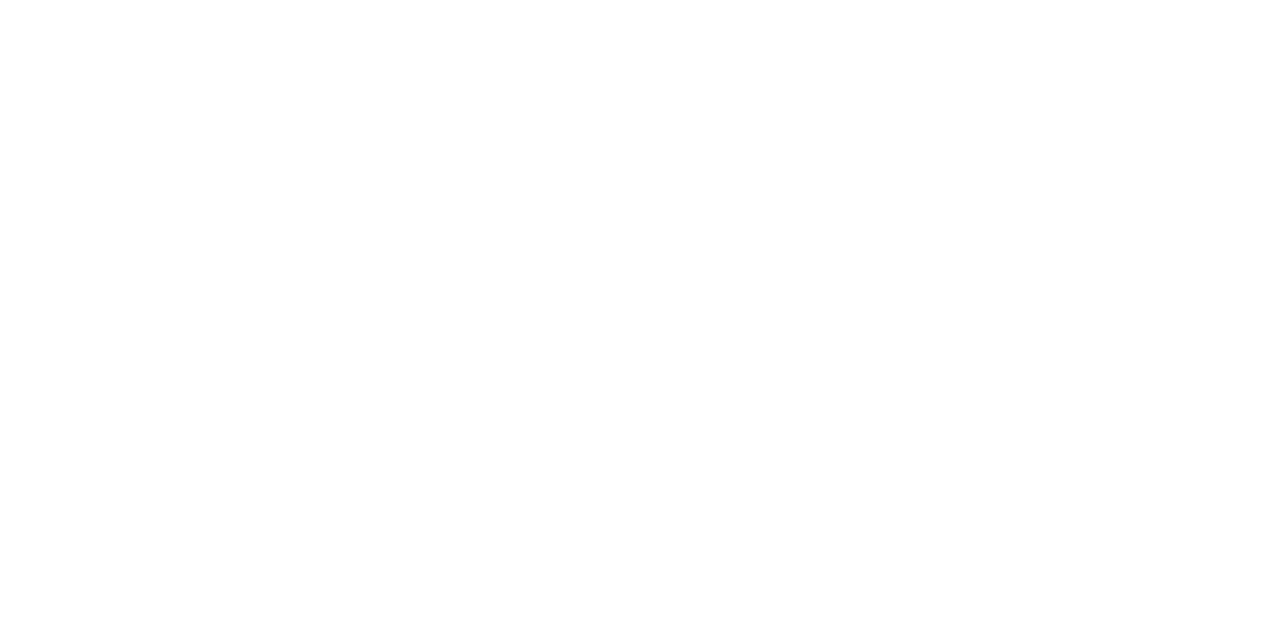 scroll, scrollTop: 0, scrollLeft: 0, axis: both 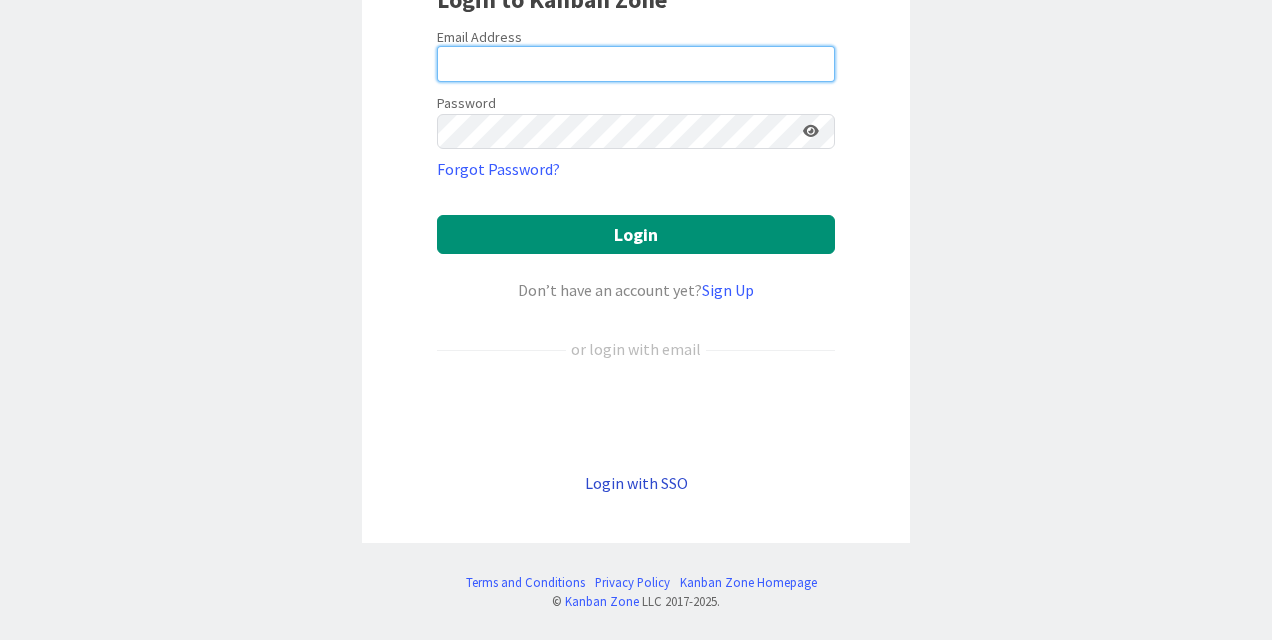 type on "[LAST]" 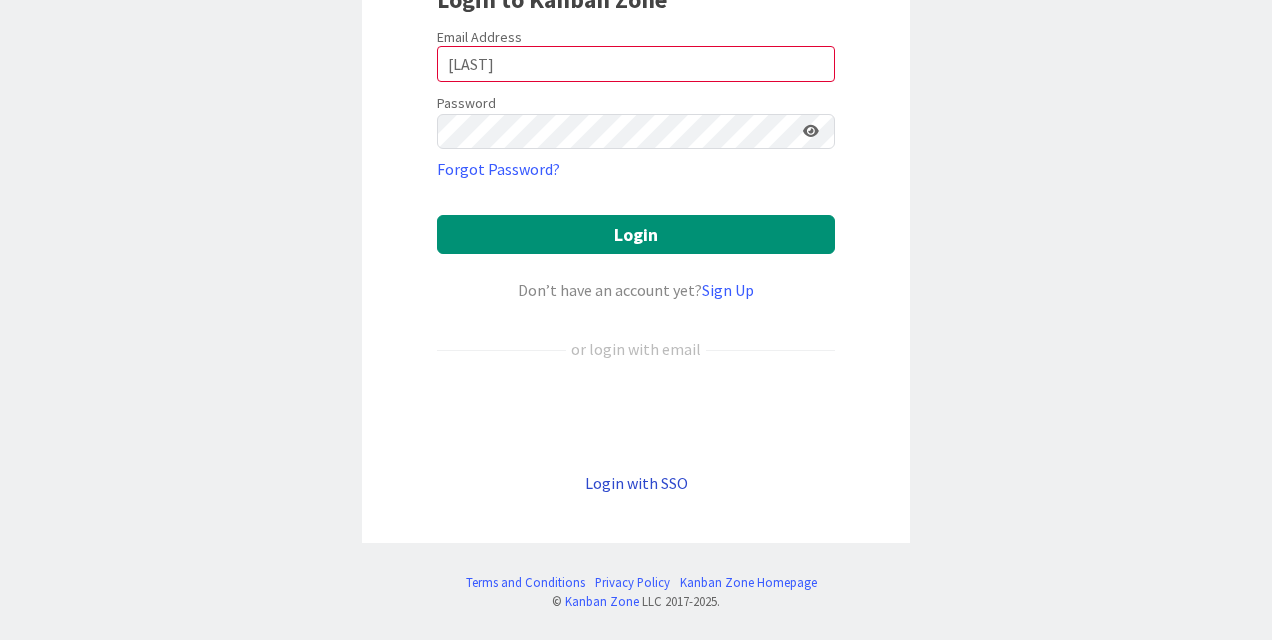 click on "Login with SSO" at bounding box center [636, 483] 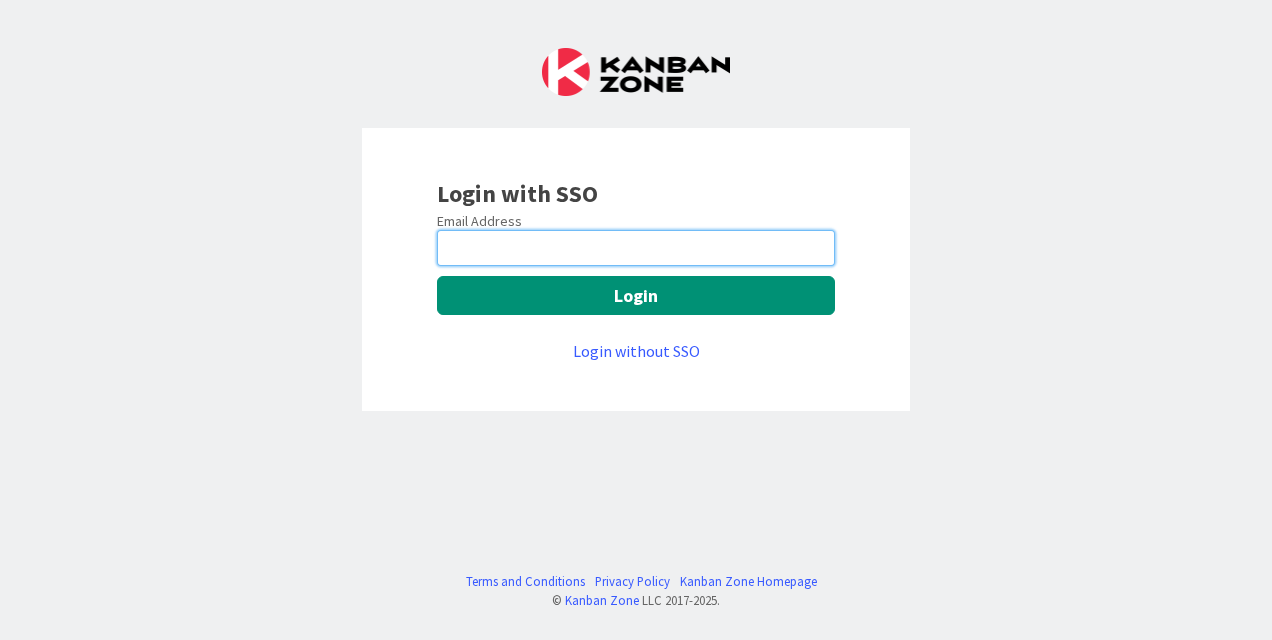 click at bounding box center (636, 248) 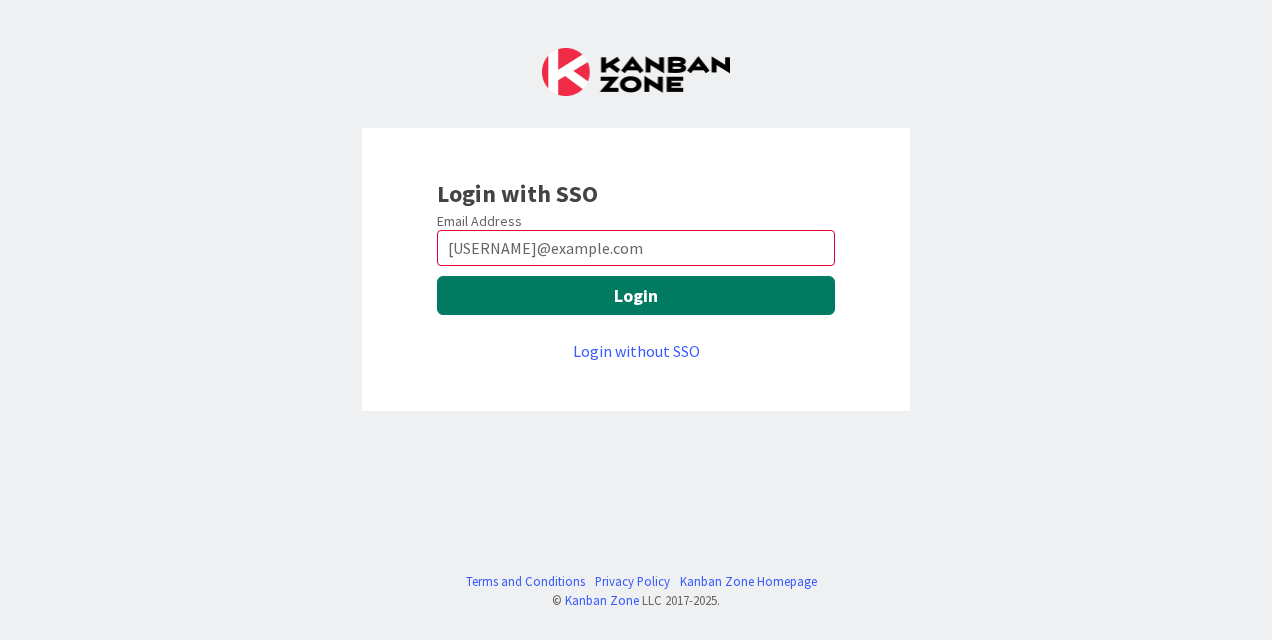 click on "Login" at bounding box center [636, 295] 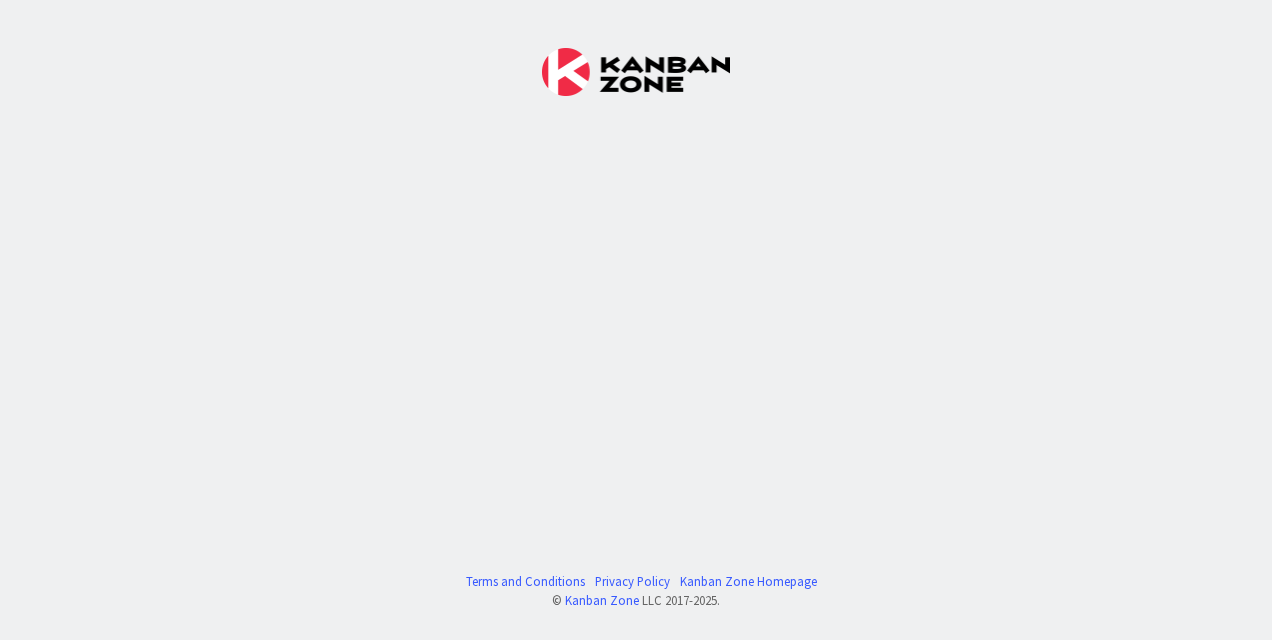 scroll, scrollTop: 0, scrollLeft: 0, axis: both 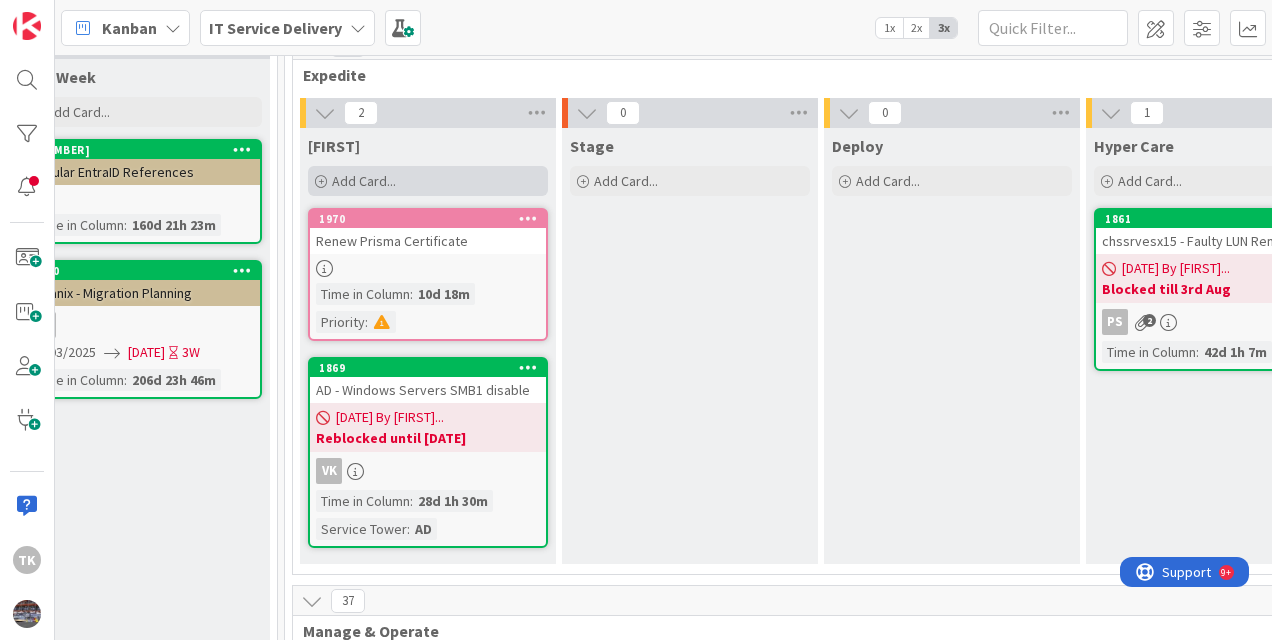 click on "Add Card..." at bounding box center [364, 181] 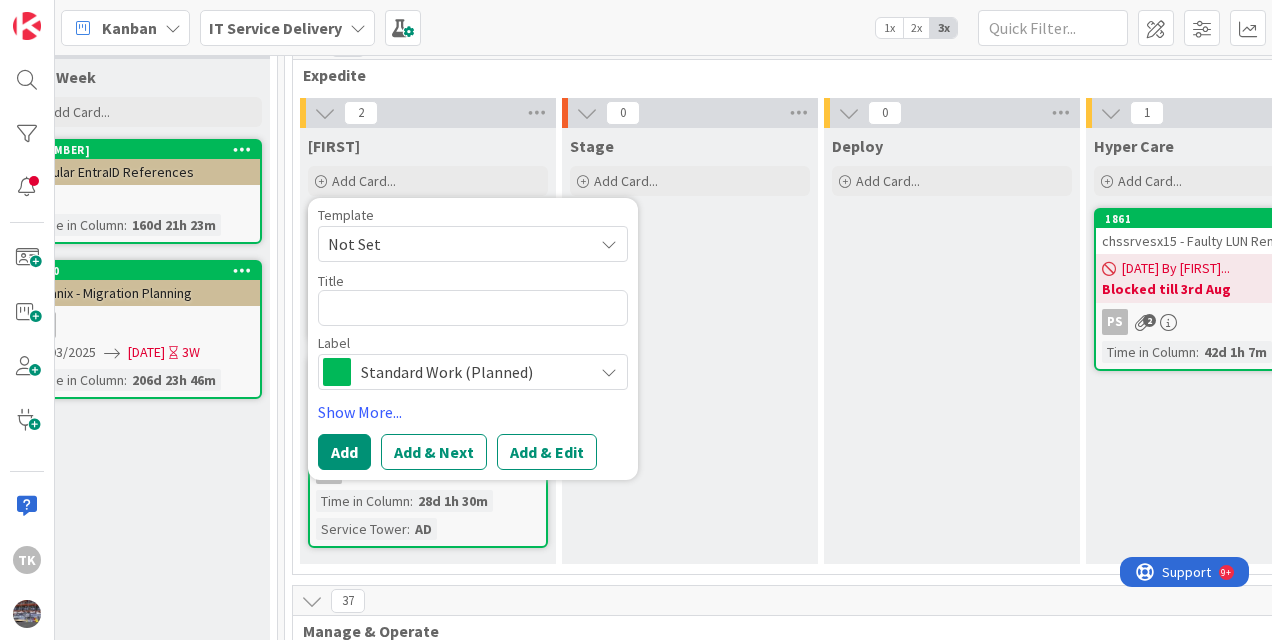 type on "x" 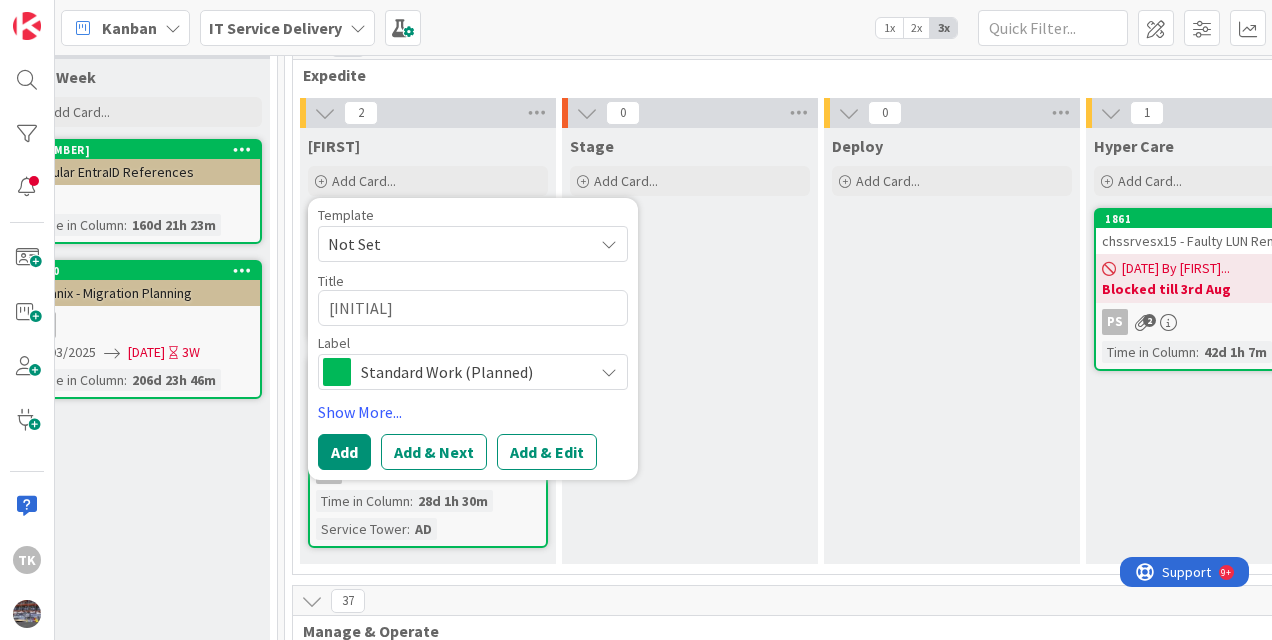 type on "x" 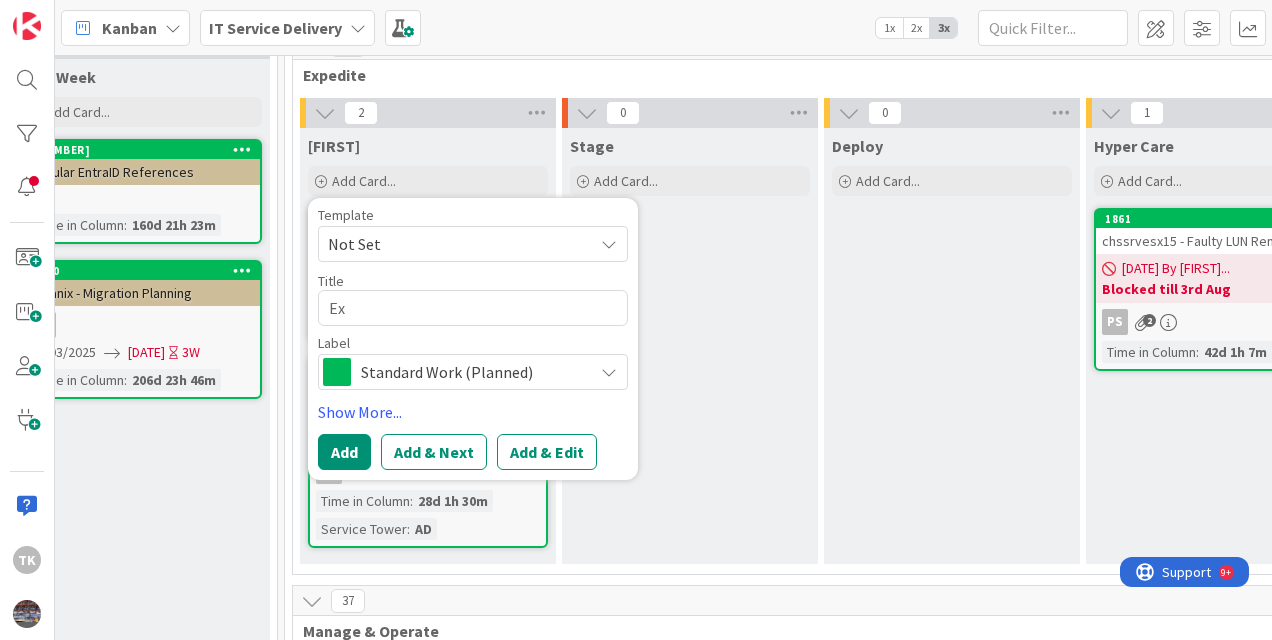 type on "x" 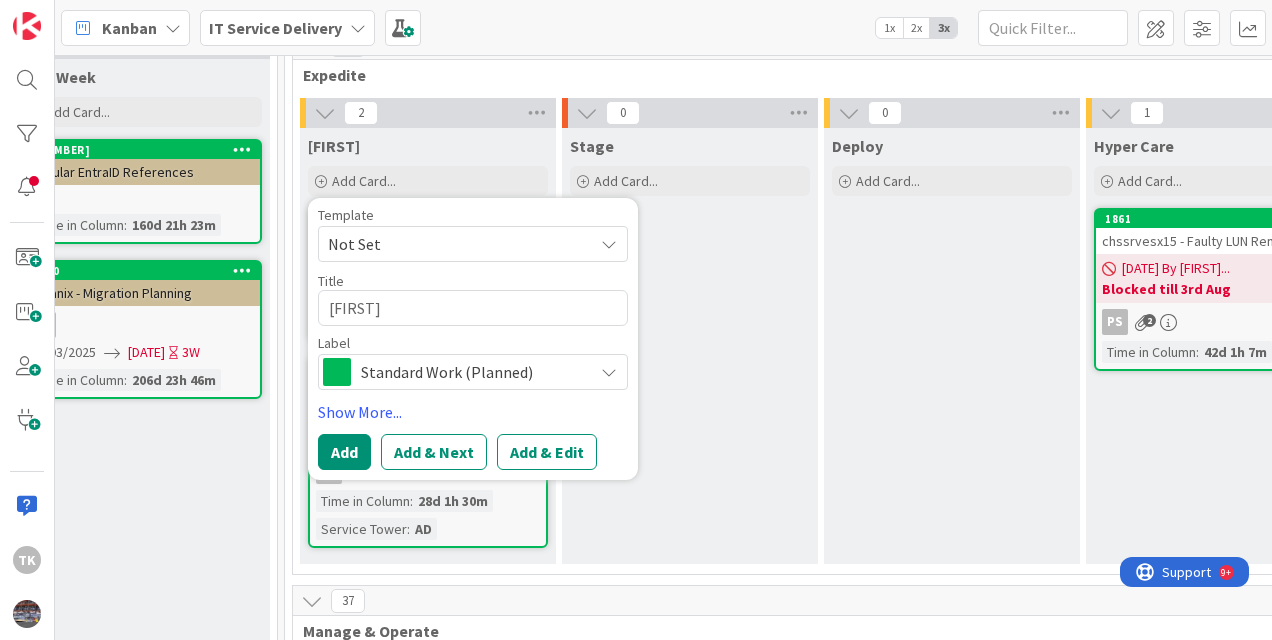 type on "x" 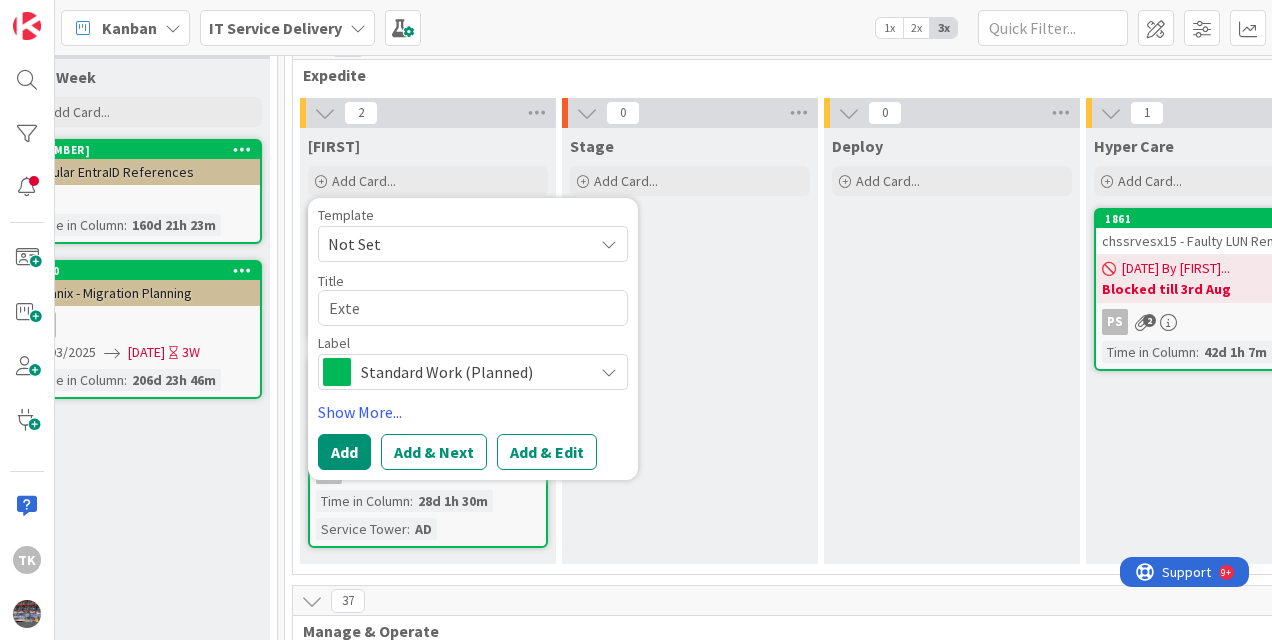 type on "x" 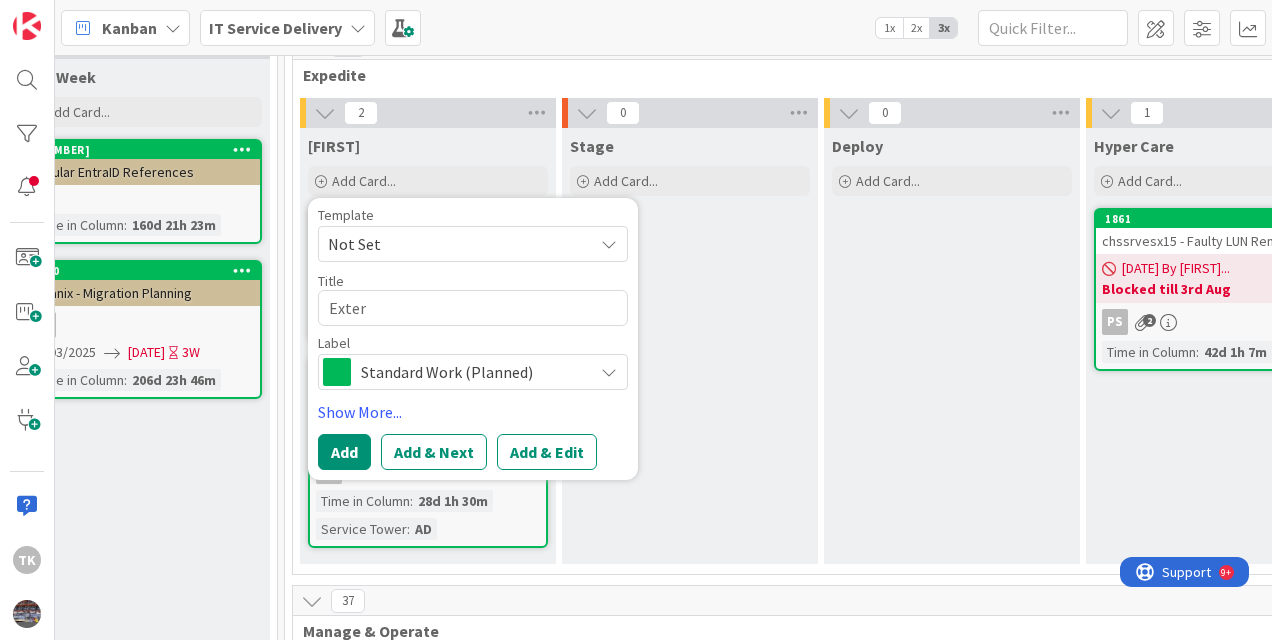 type on "x" 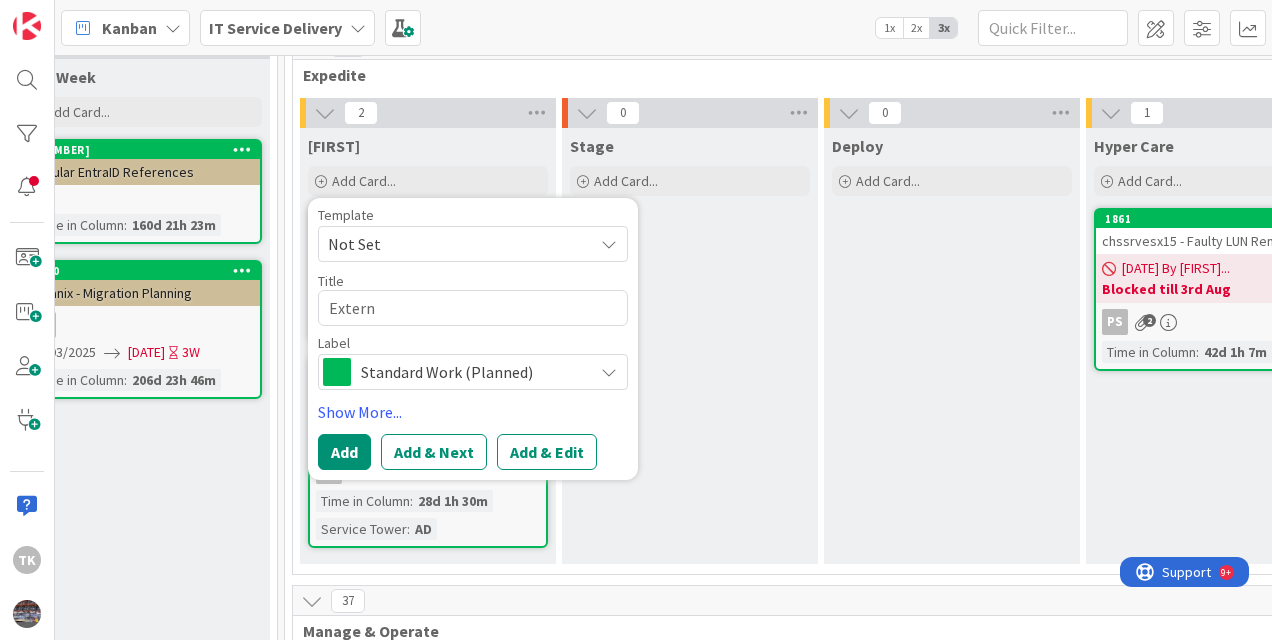 type on "x" 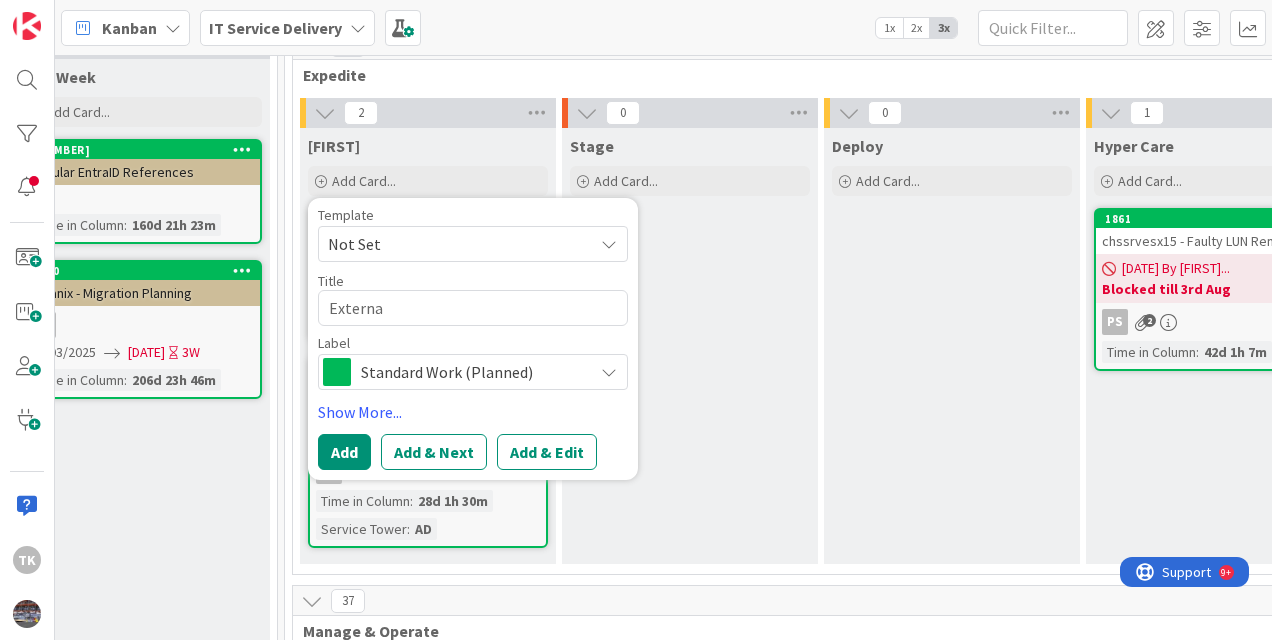 type on "x" 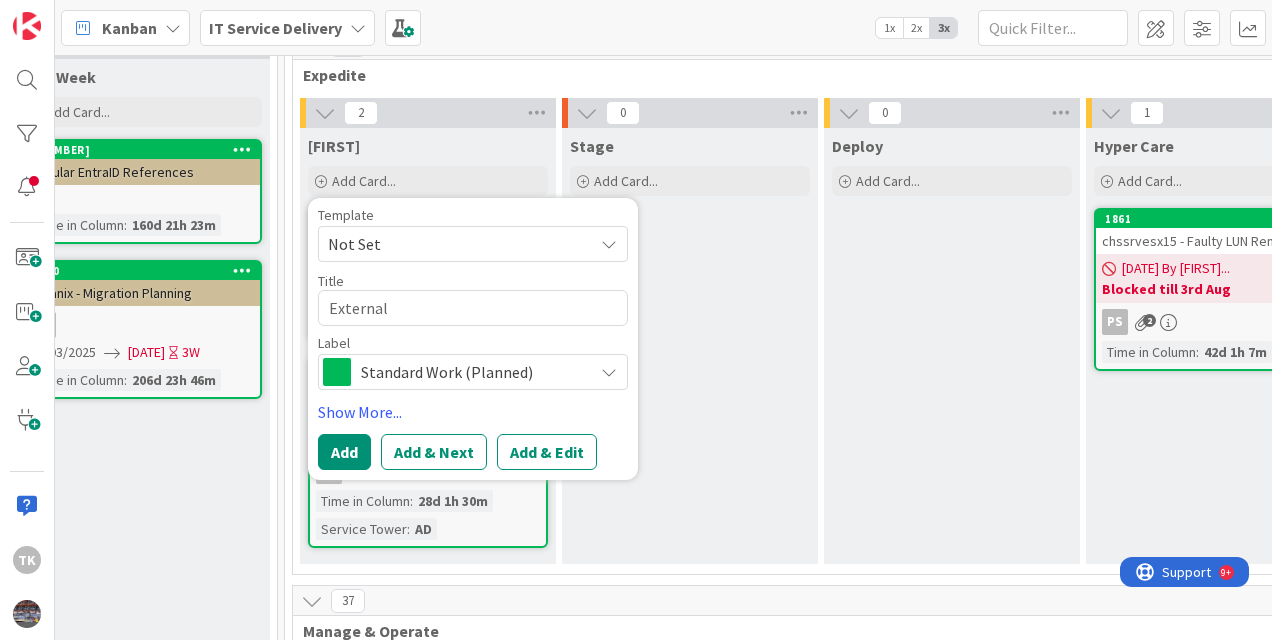 type on "x" 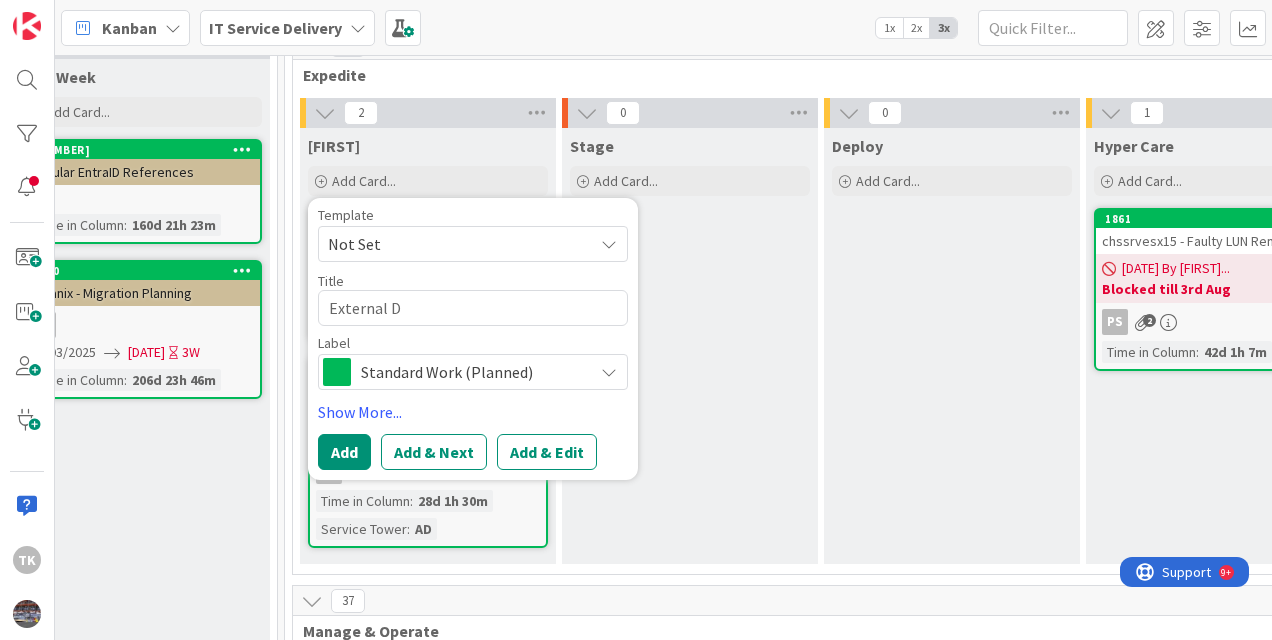 type on "x" 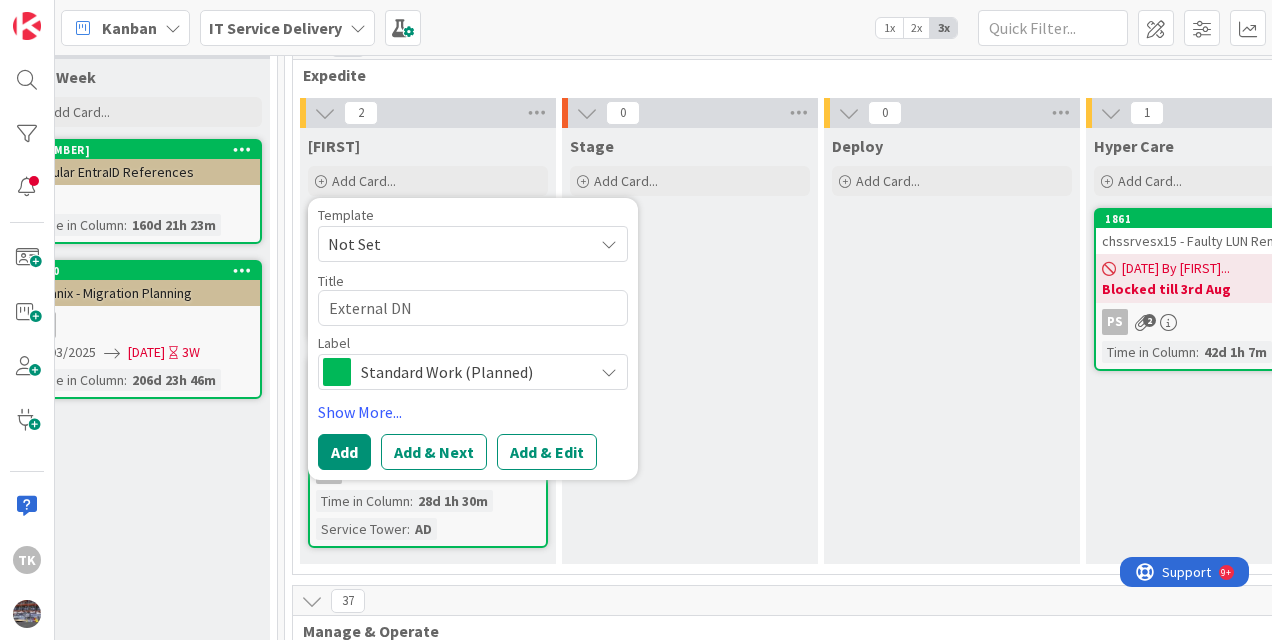 type on "x" 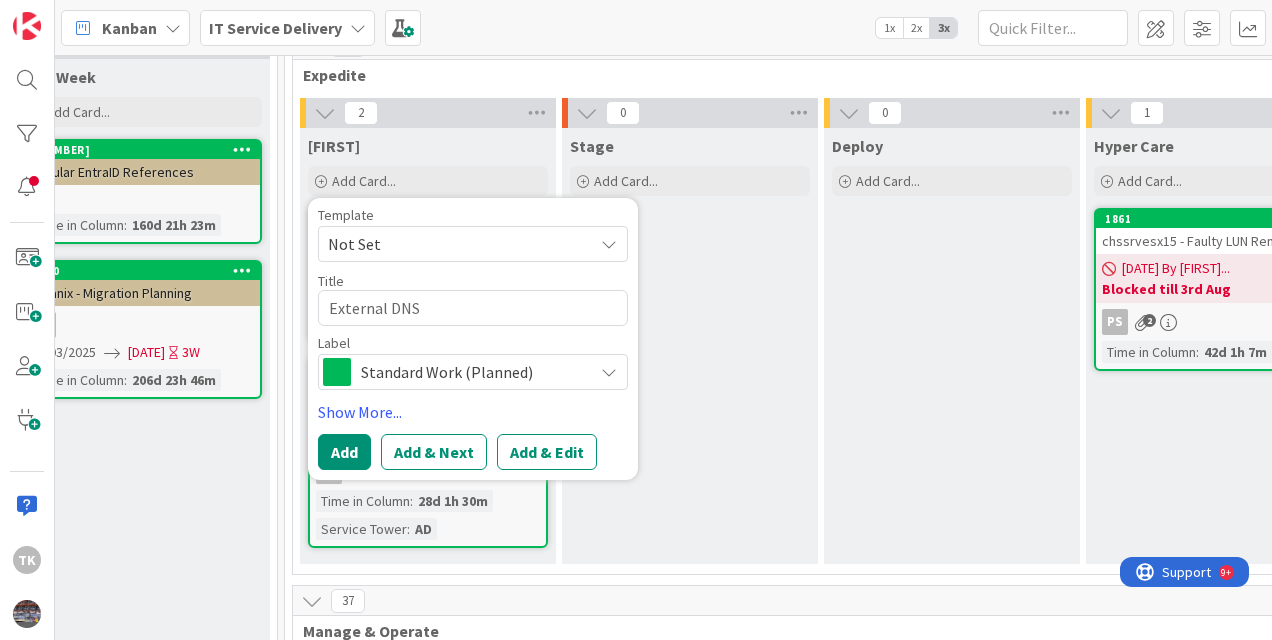 type on "External DNS" 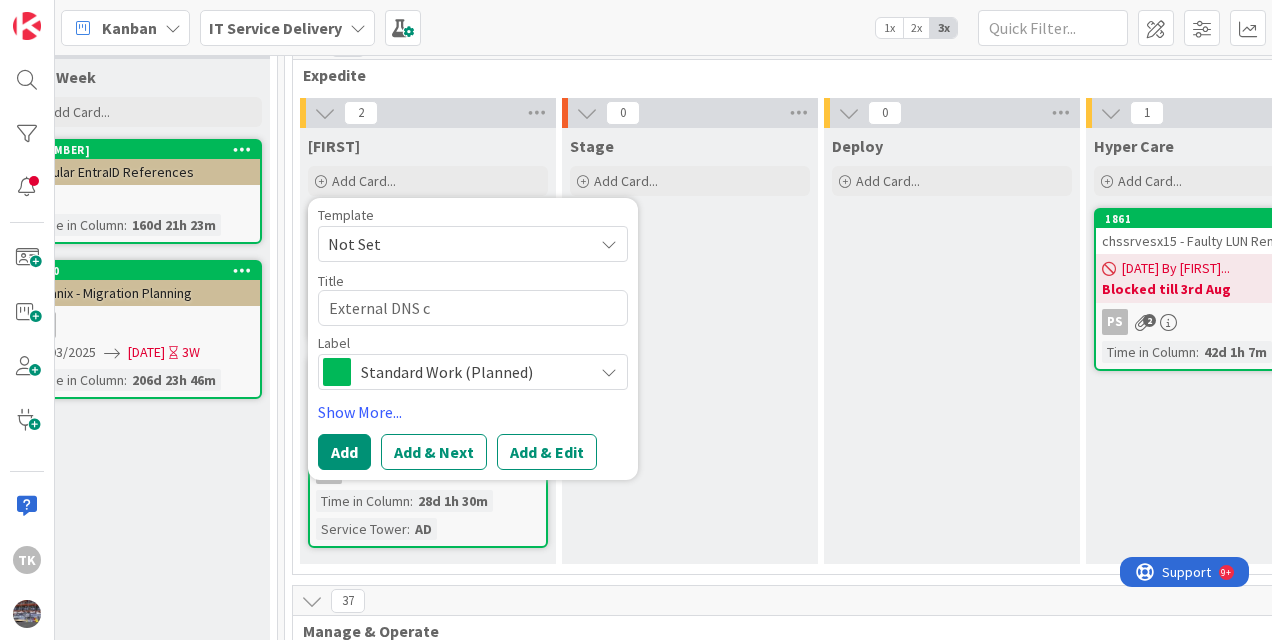 type on "x" 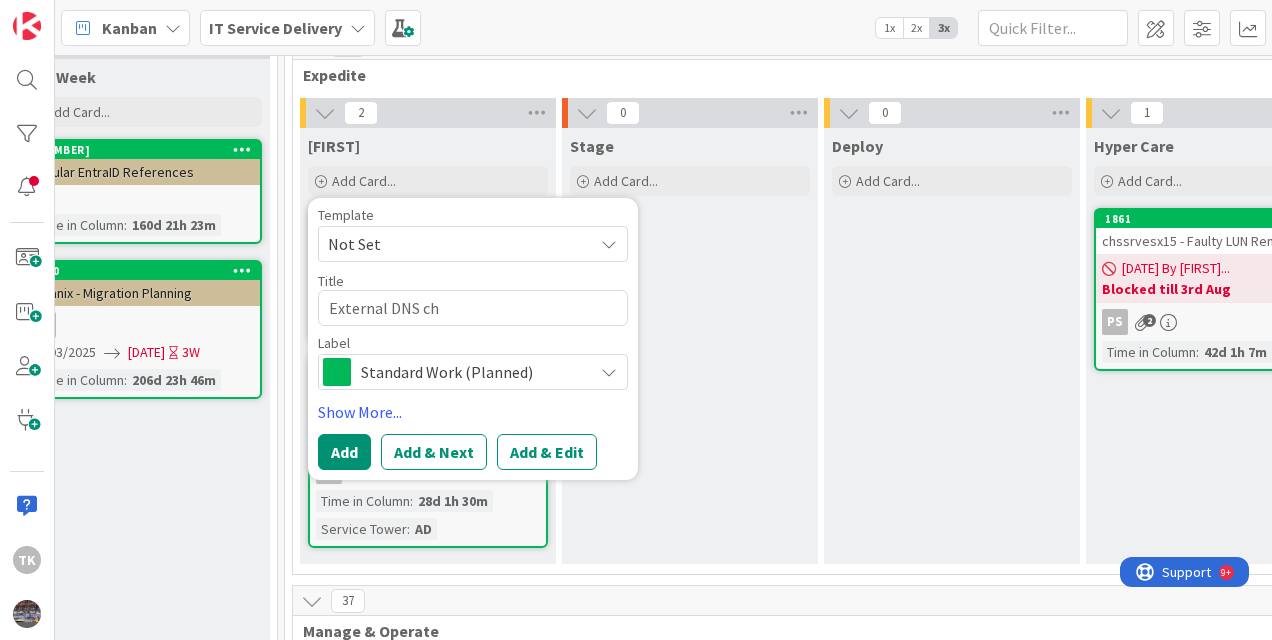 type on "x" 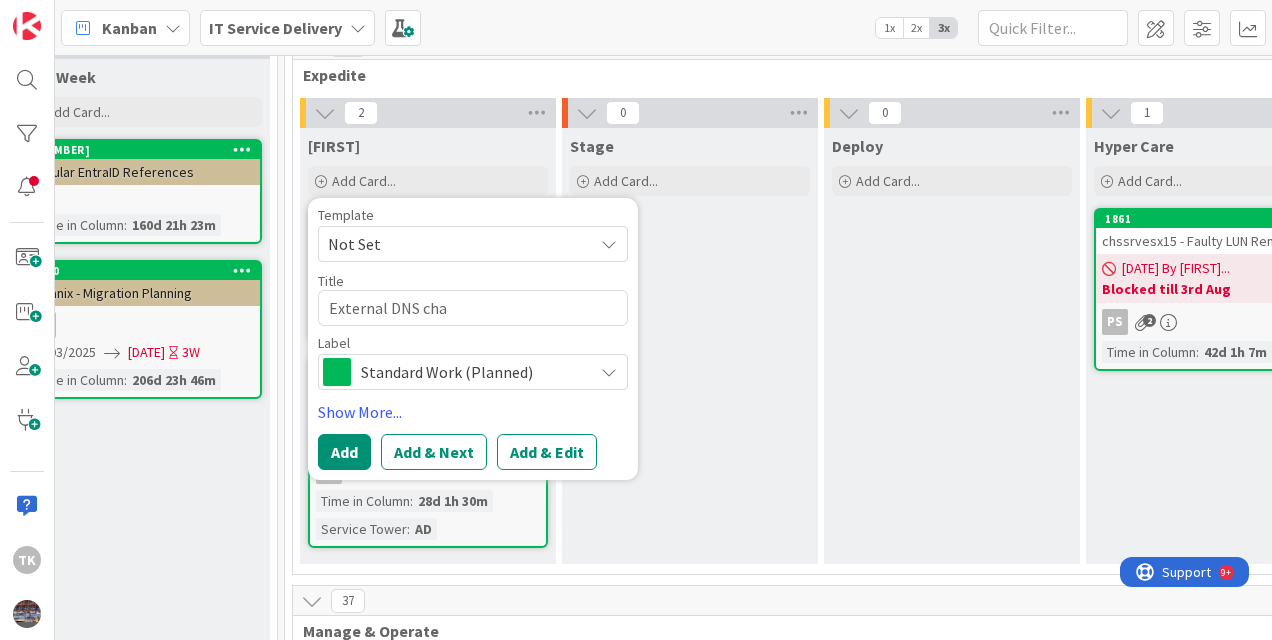 type on "x" 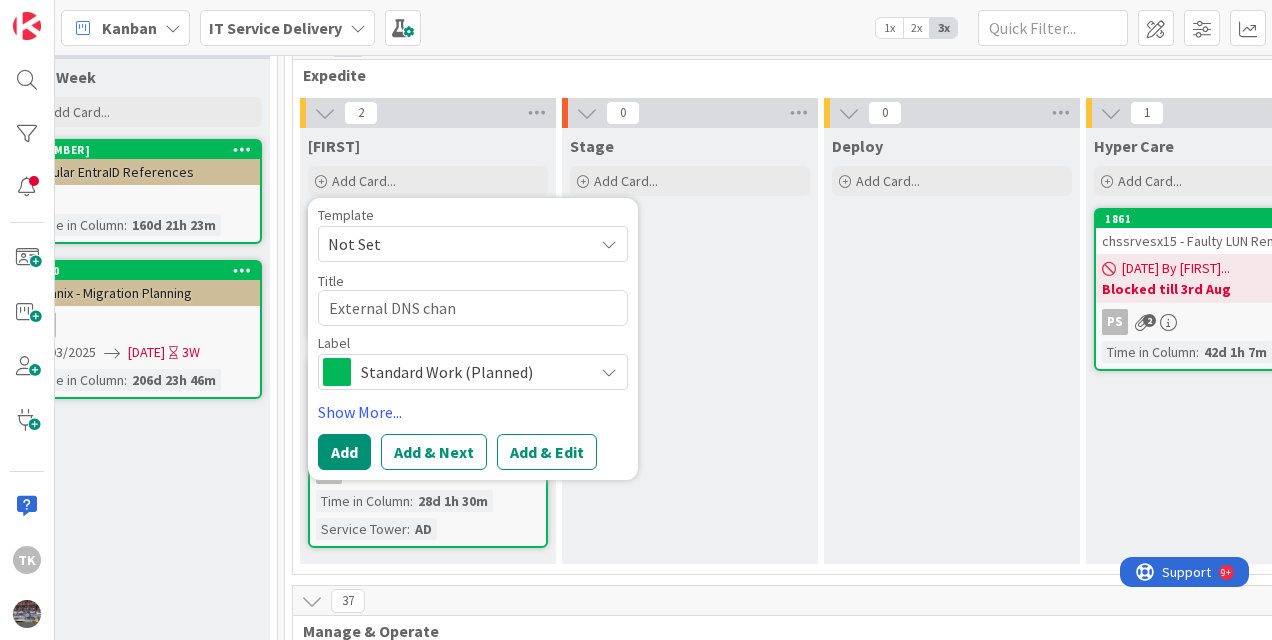 type on "x" 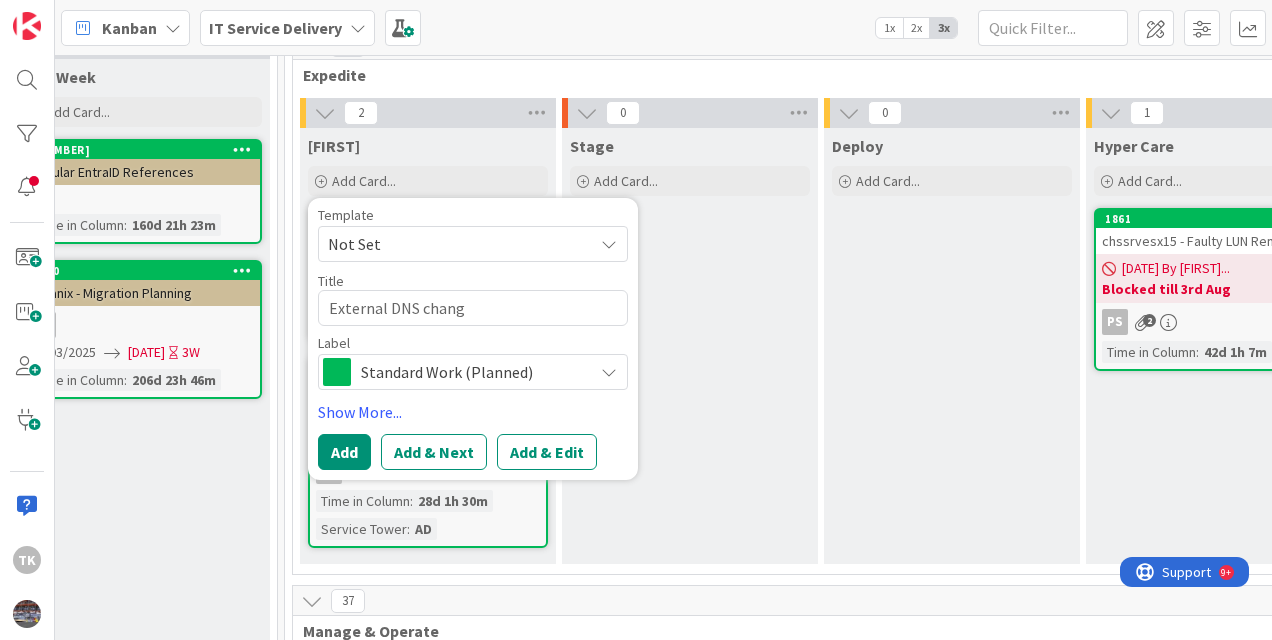 type on "External DNS change" 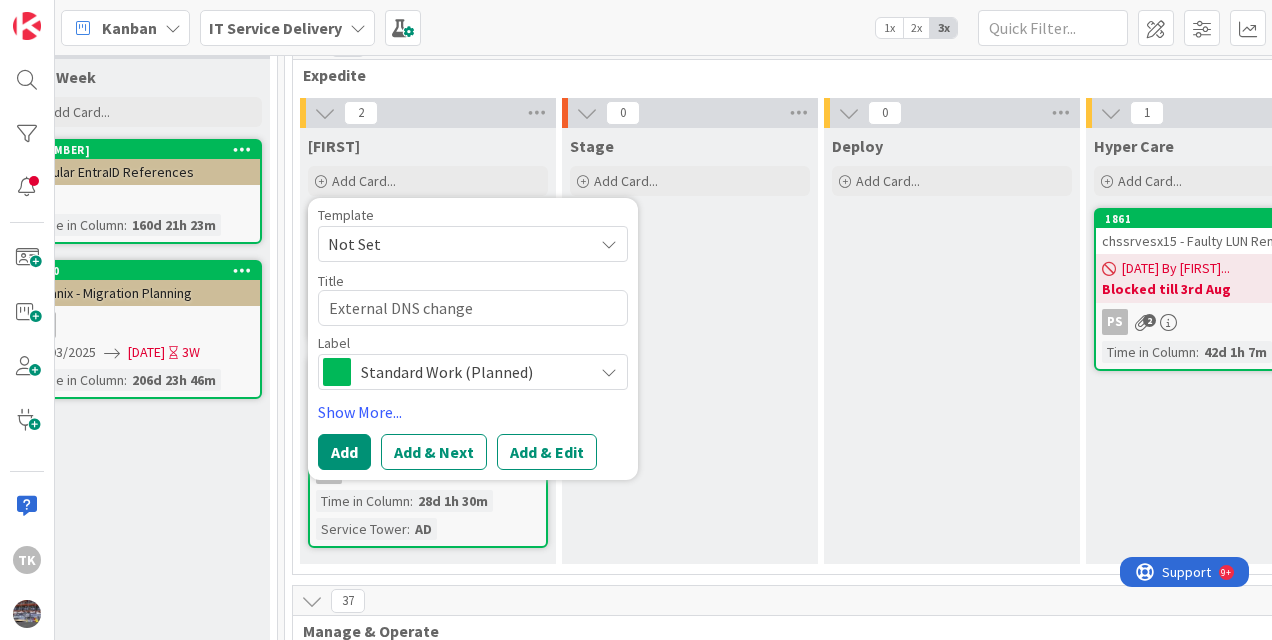 type on "x" 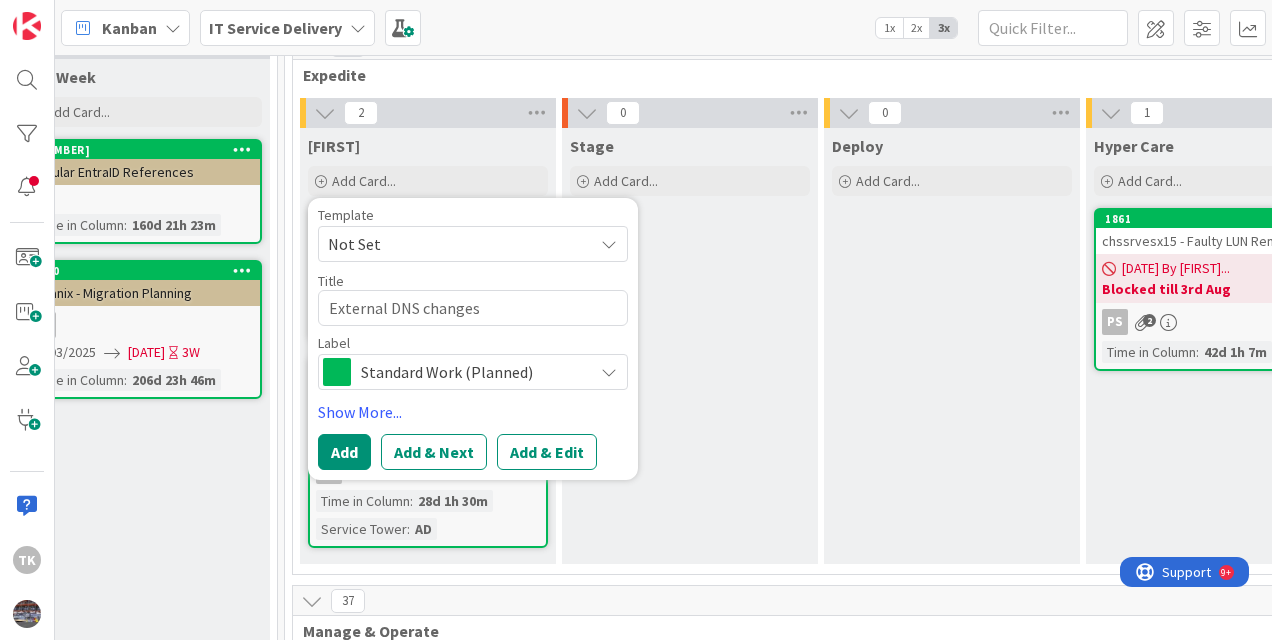 type on "x" 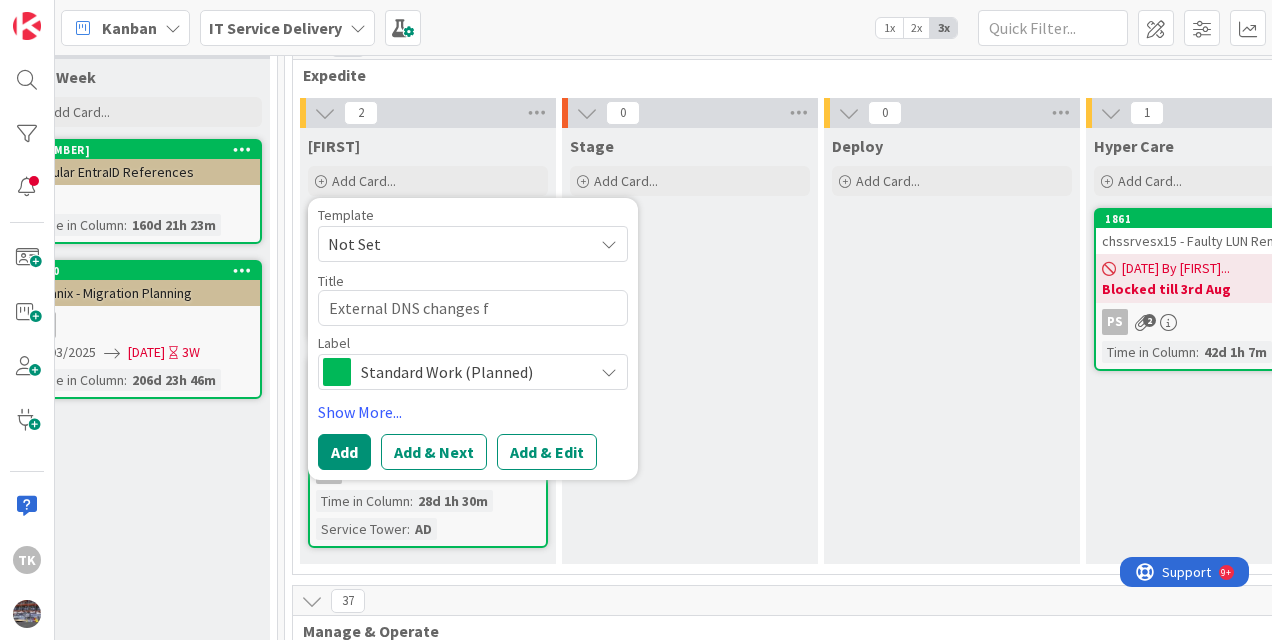 type on "x" 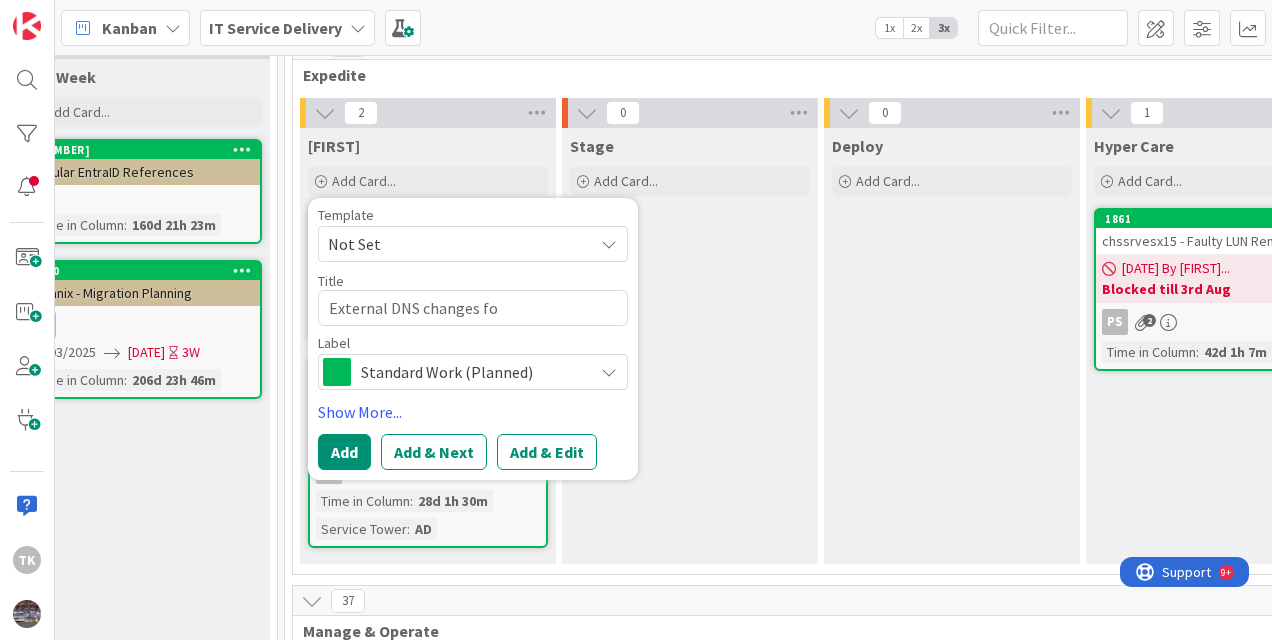 type on "x" 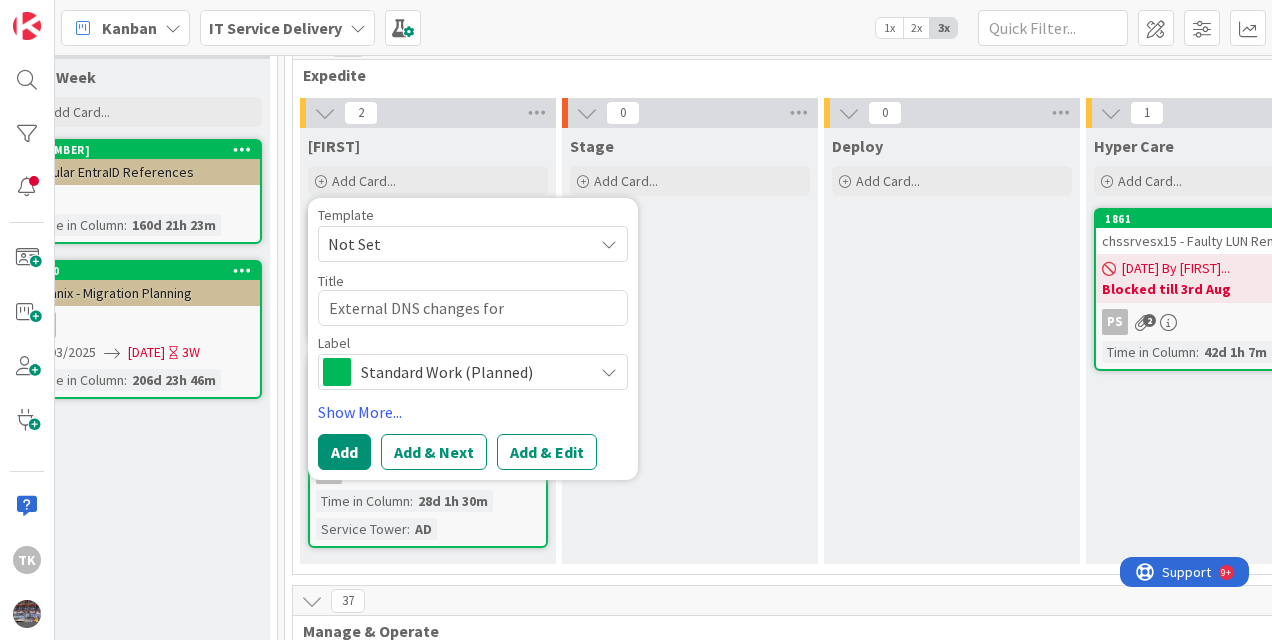 type on "x" 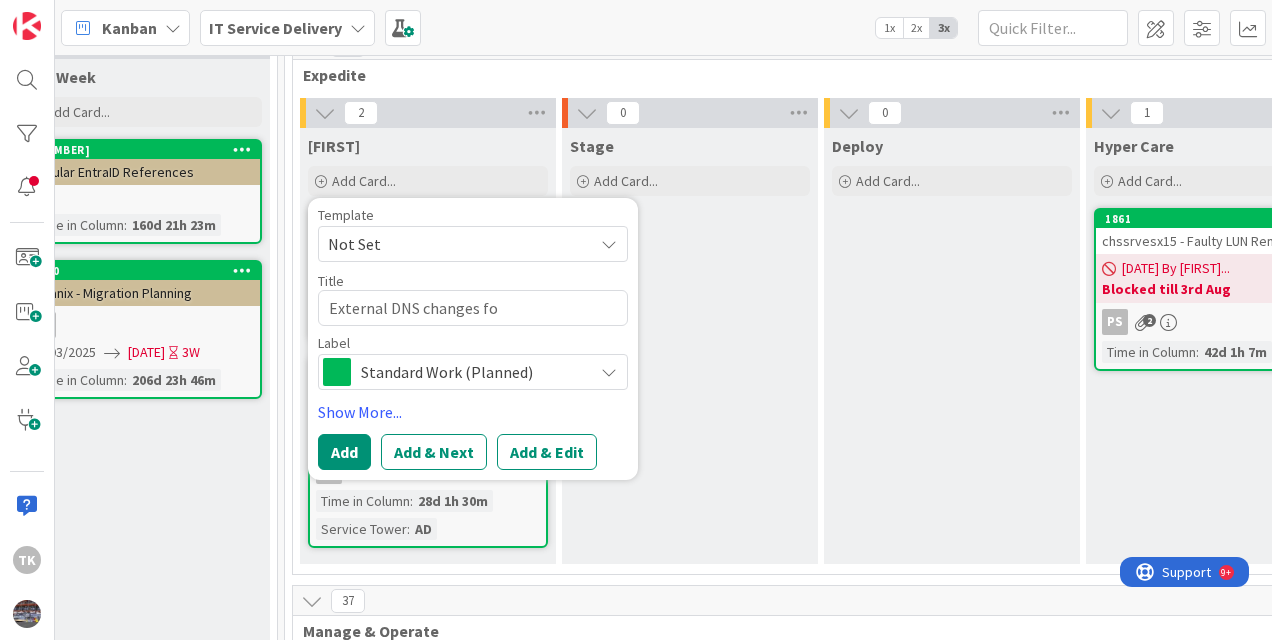 type on "x" 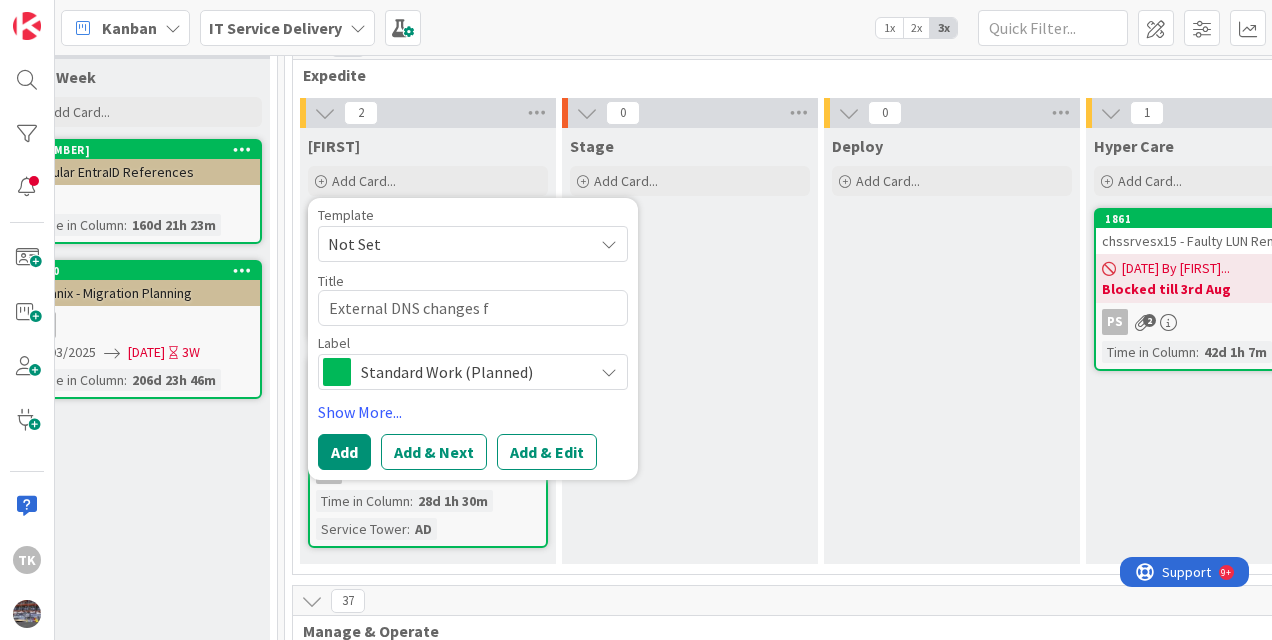 type on "x" 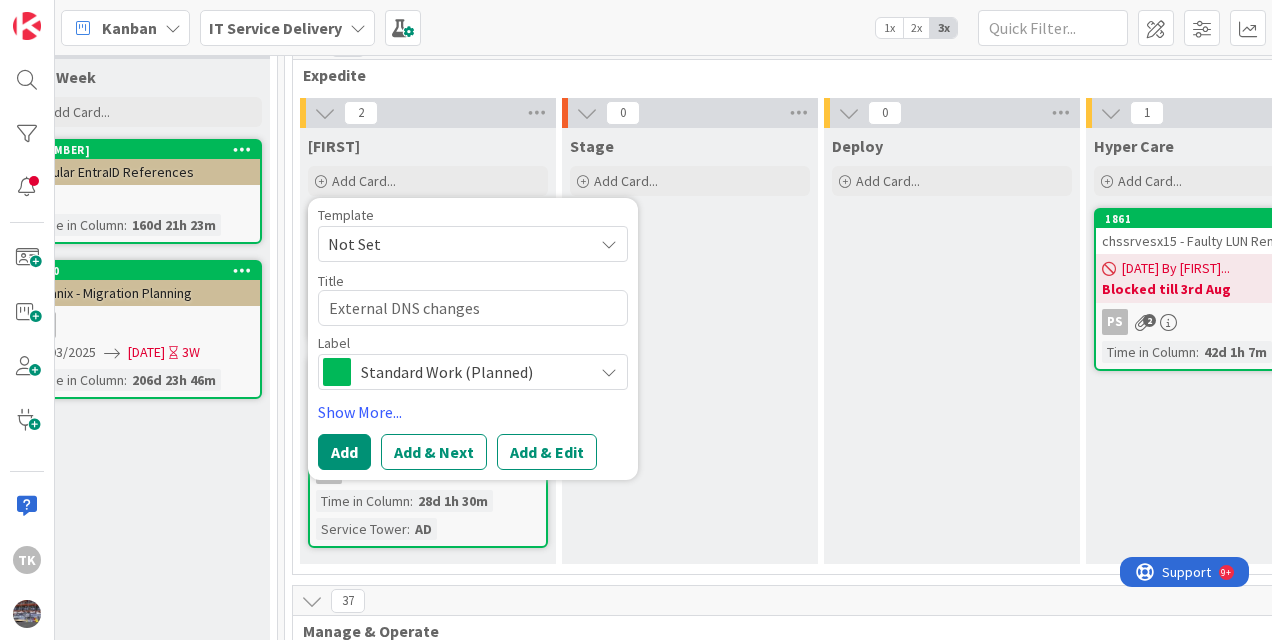 type on "x" 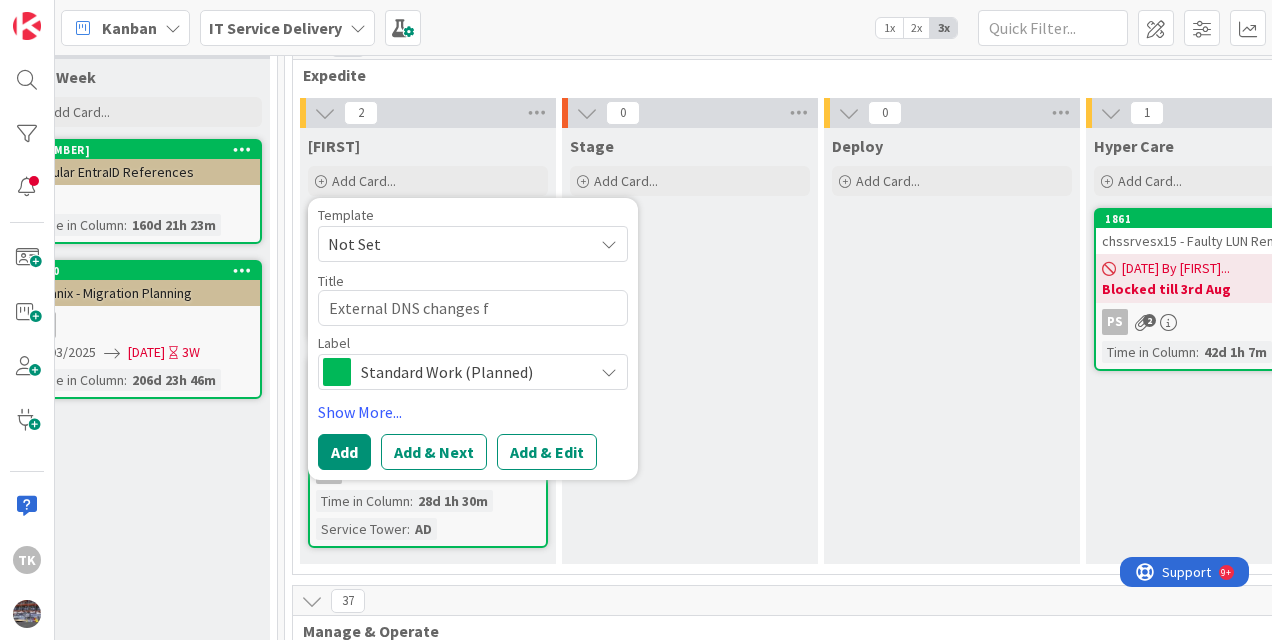 type on "x" 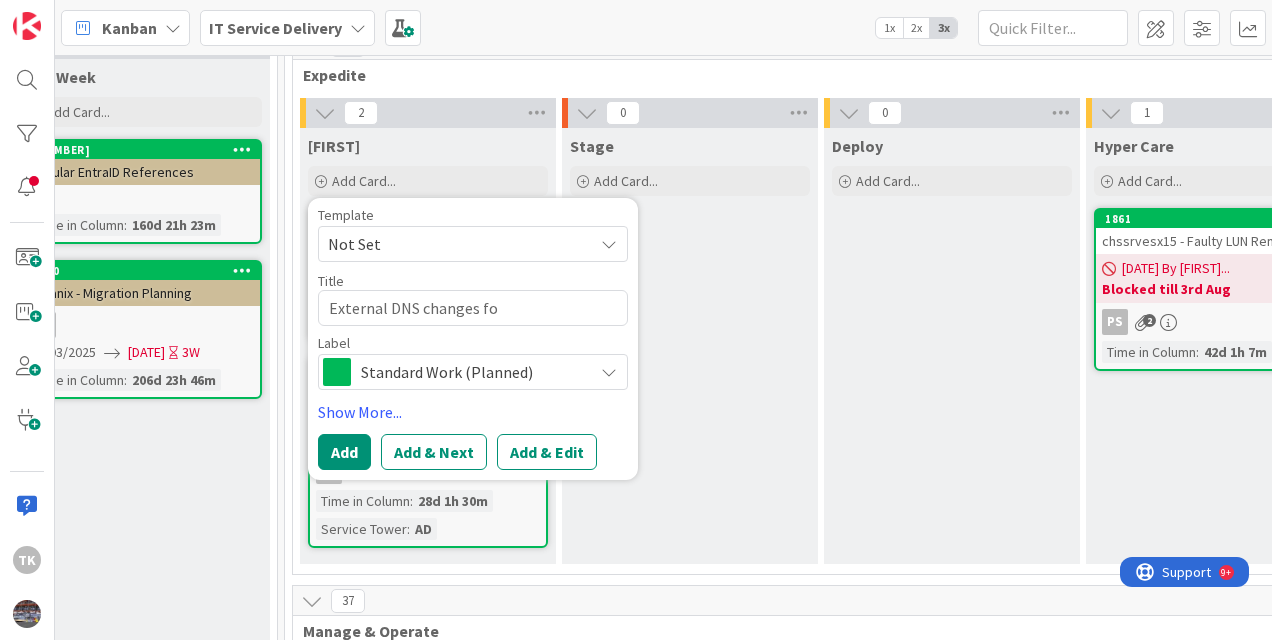 type on "x" 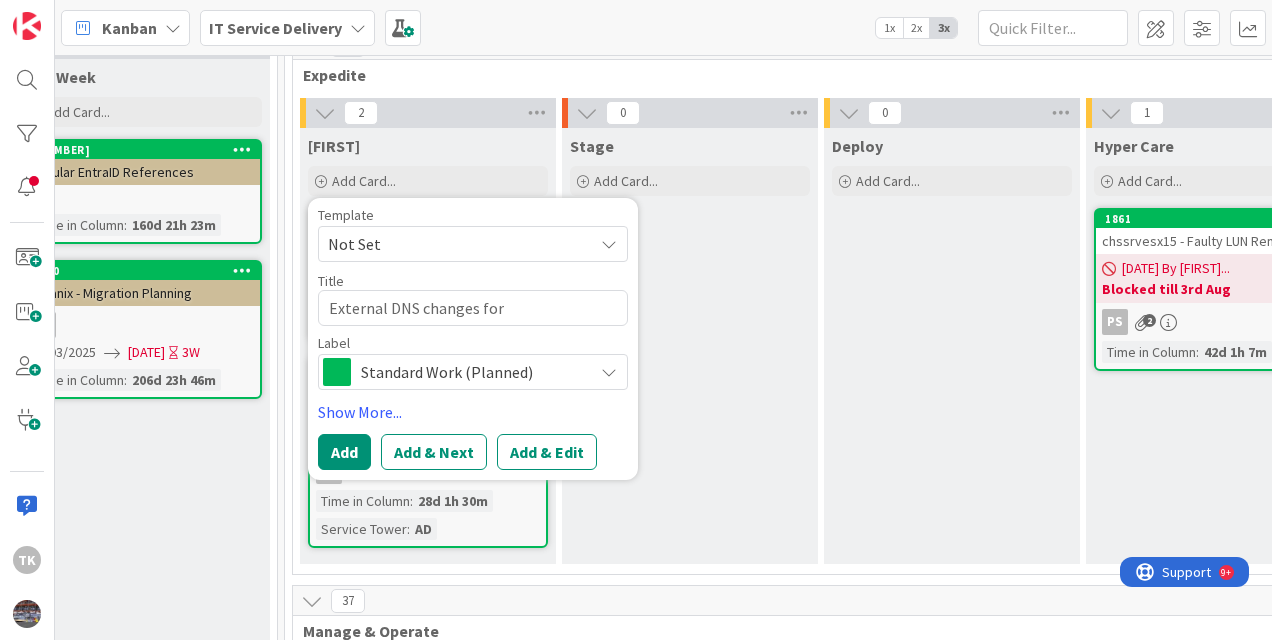 type on "x" 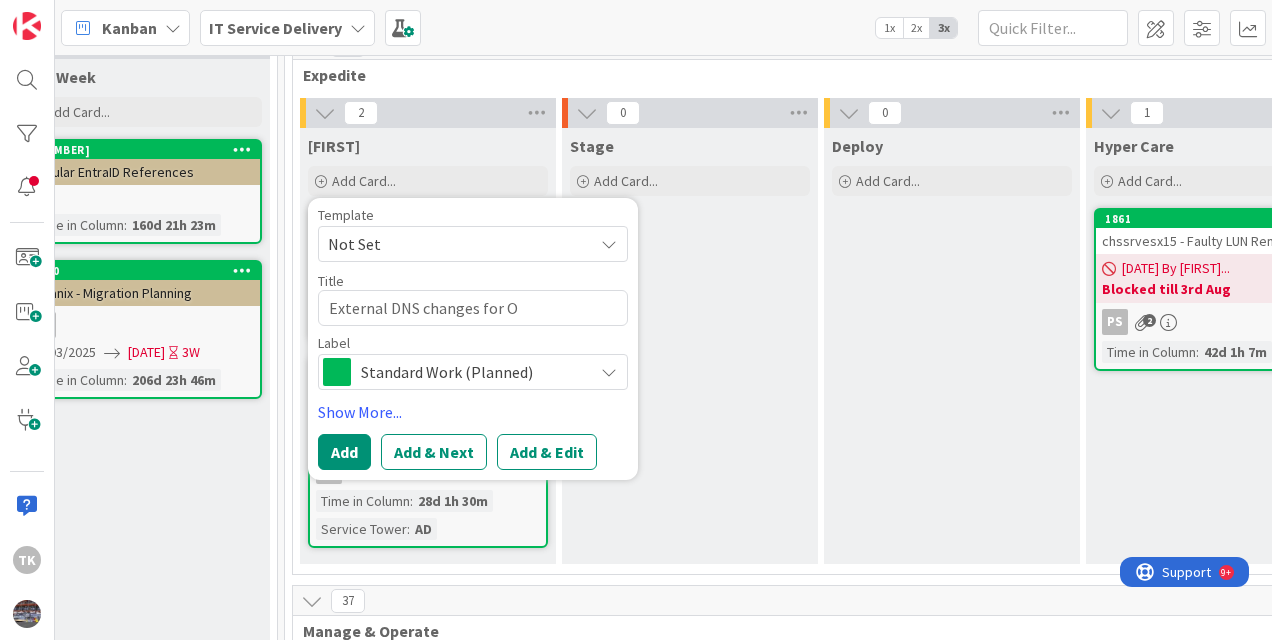type on "x" 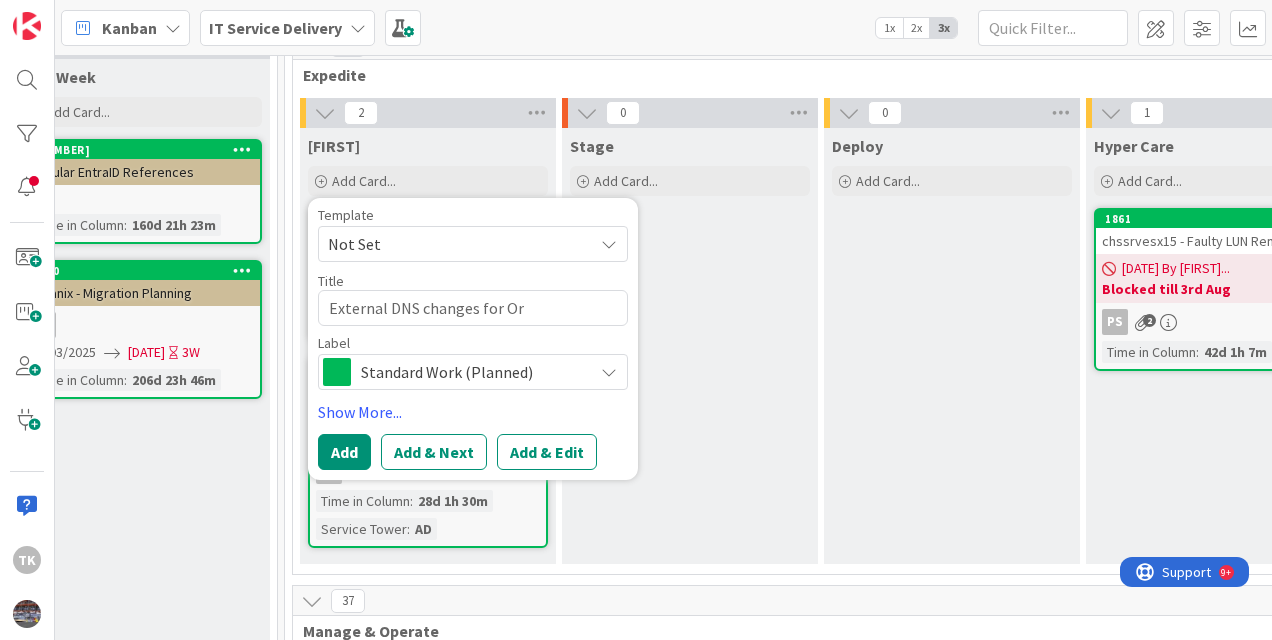 type on "x" 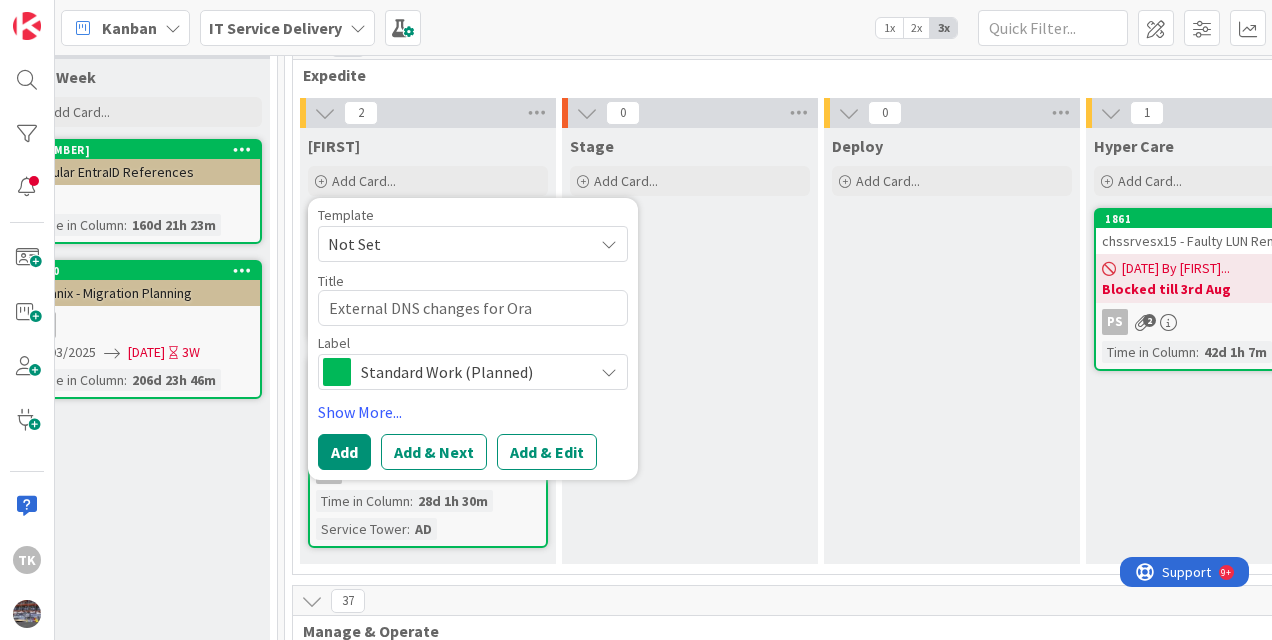 type on "x" 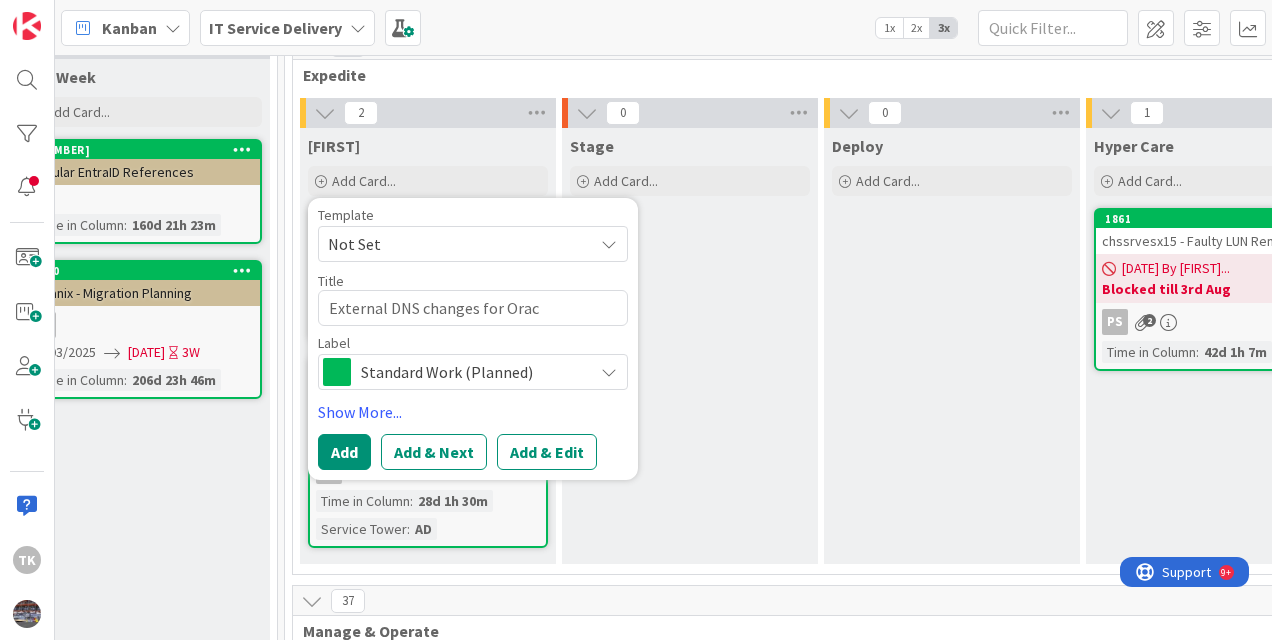 type on "External DNS changes for Oracl" 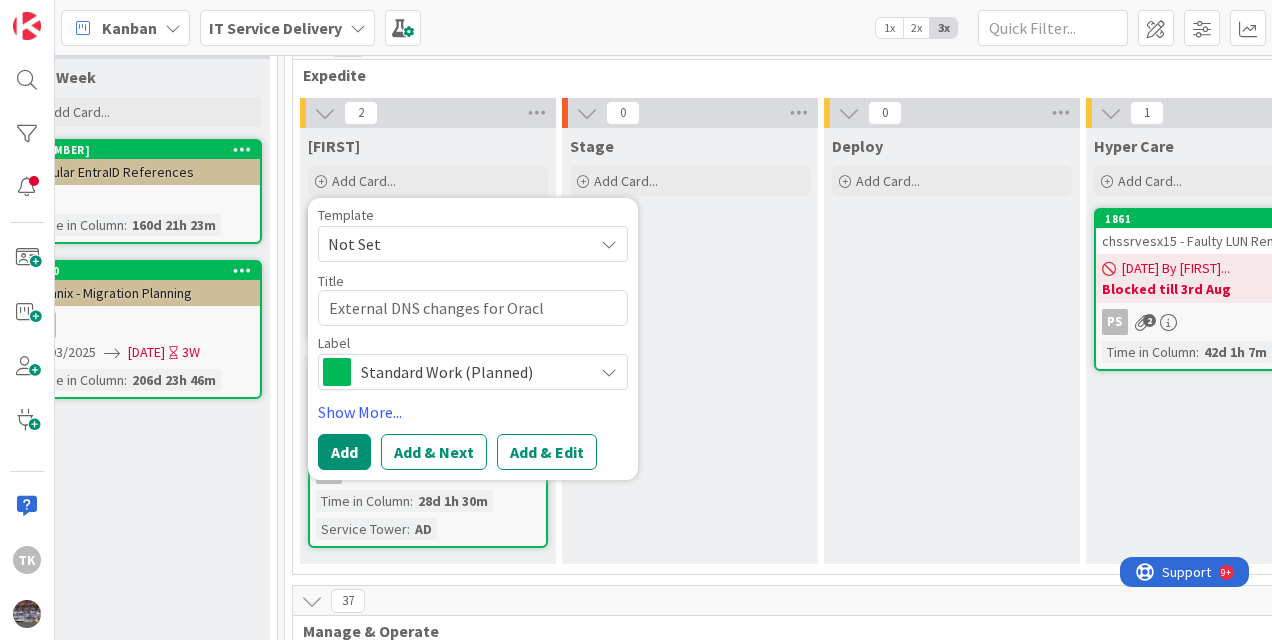 type on "x" 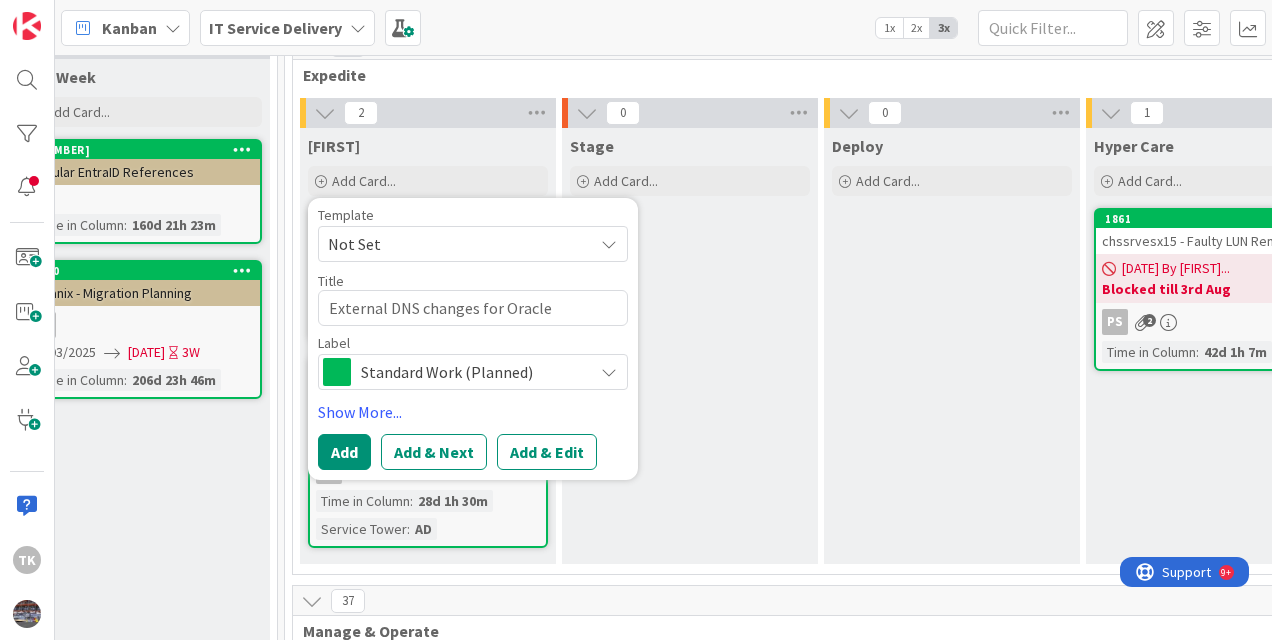 type on "External DNS changes for Oracle" 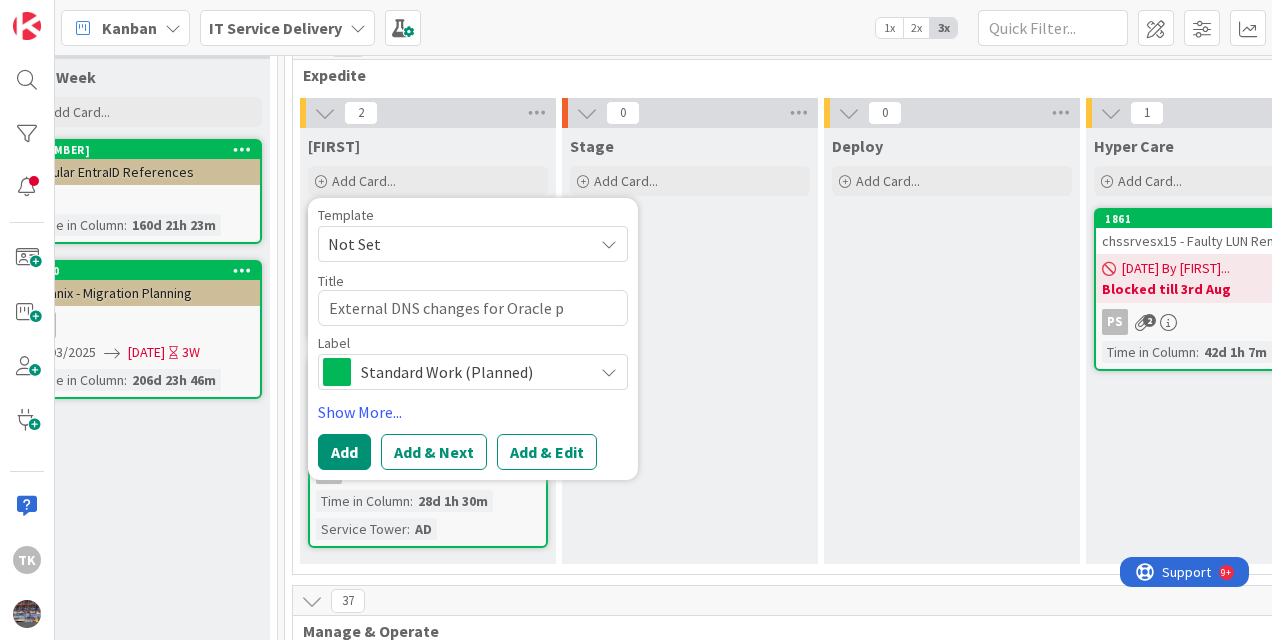 type on "x" 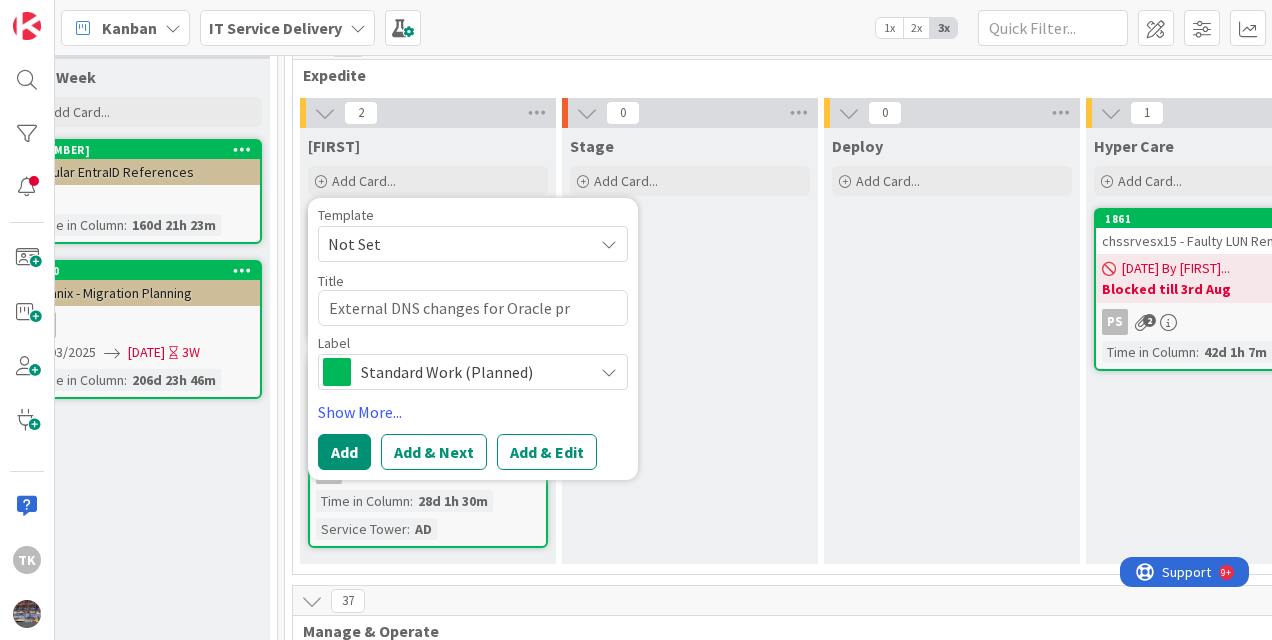 type on "x" 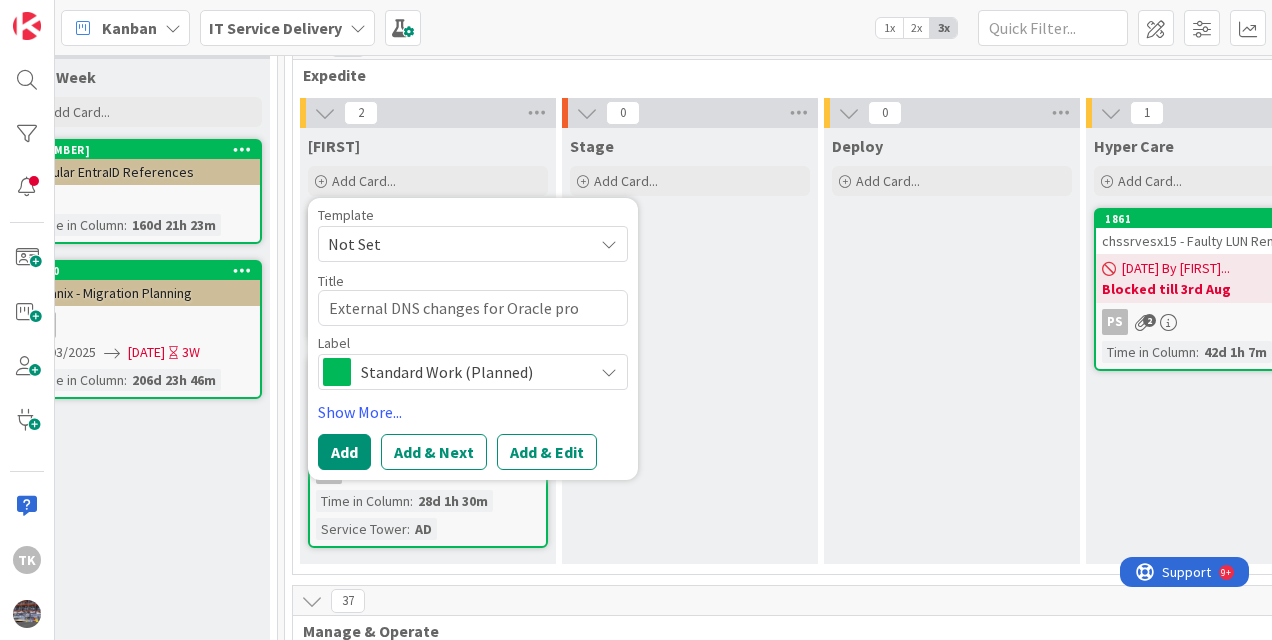 type on "x" 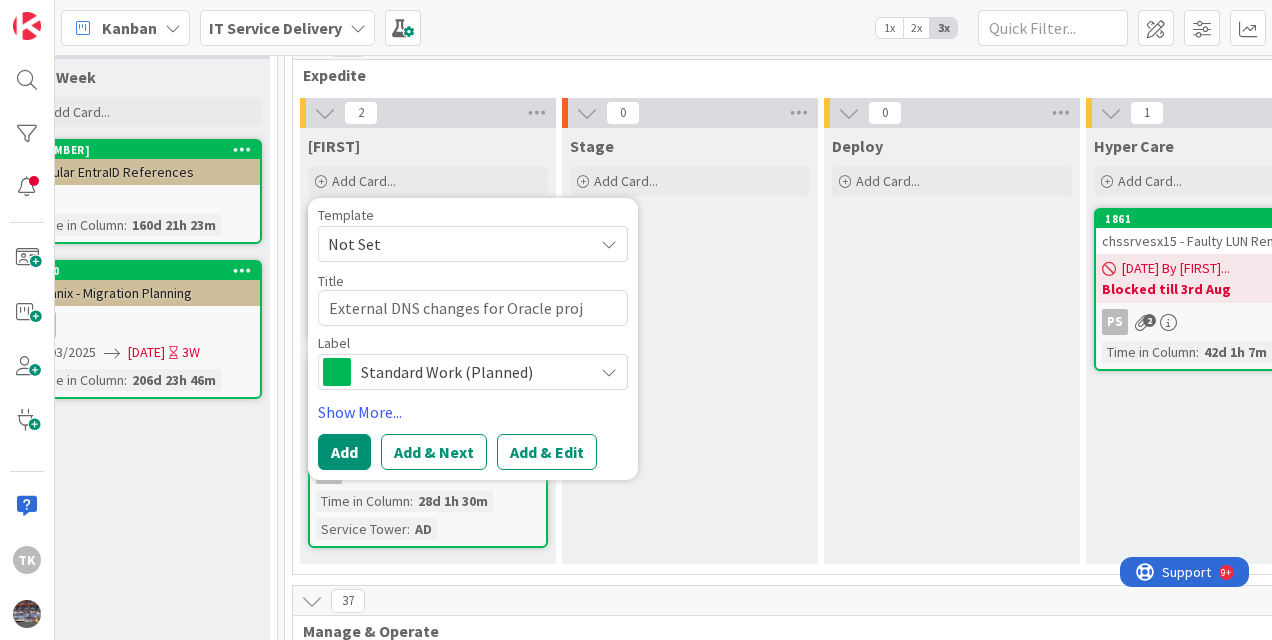 type on "x" 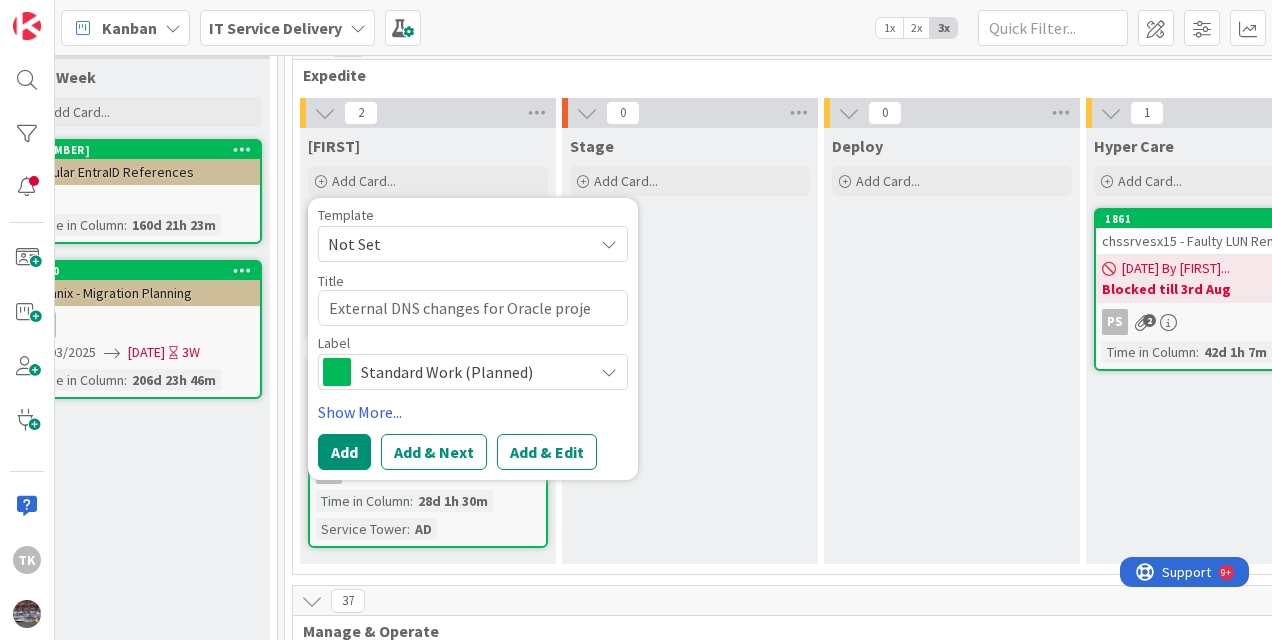 type on "x" 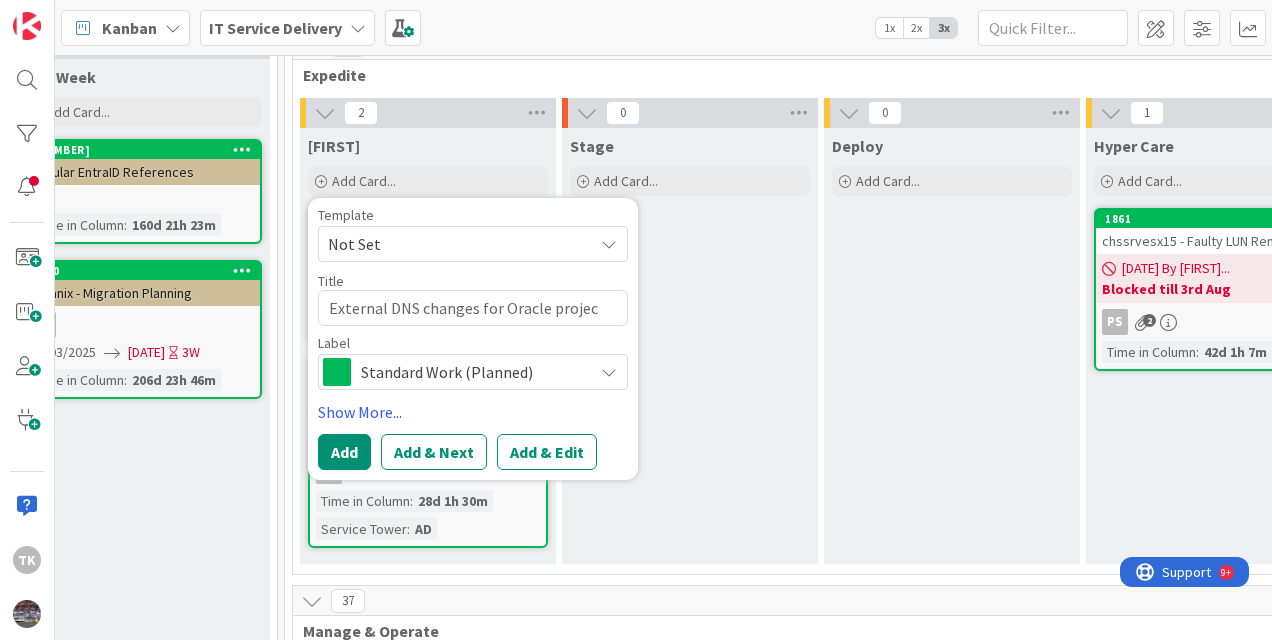 type on "x" 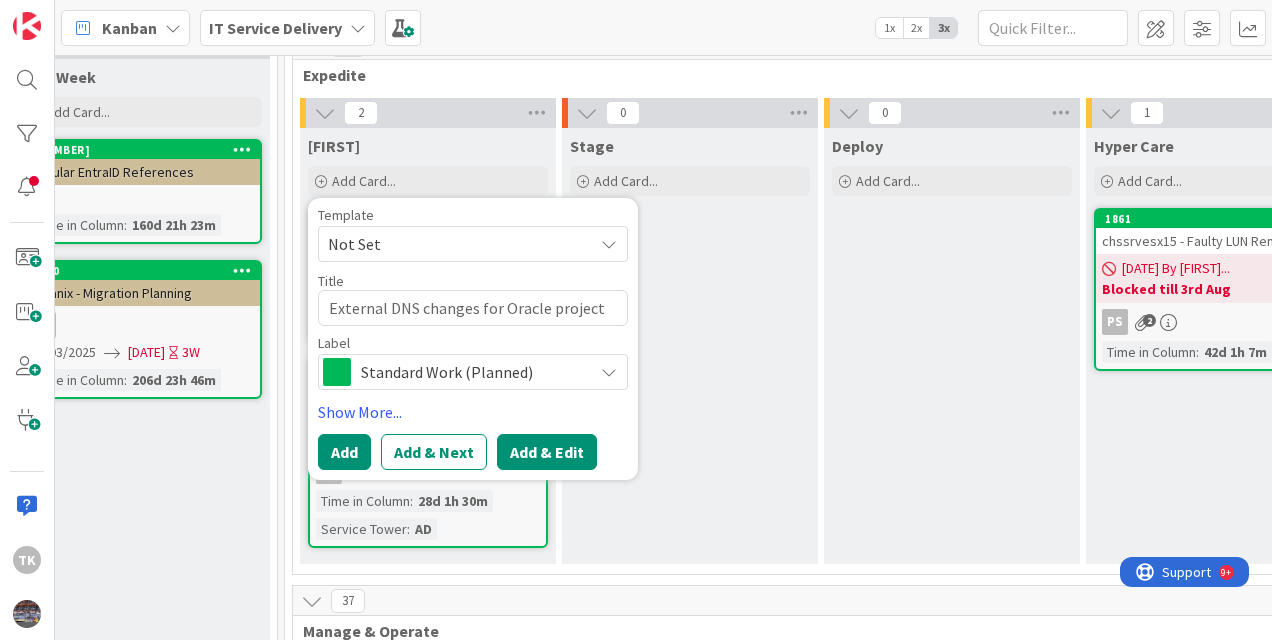 type on "External DNS changes for Oracle project" 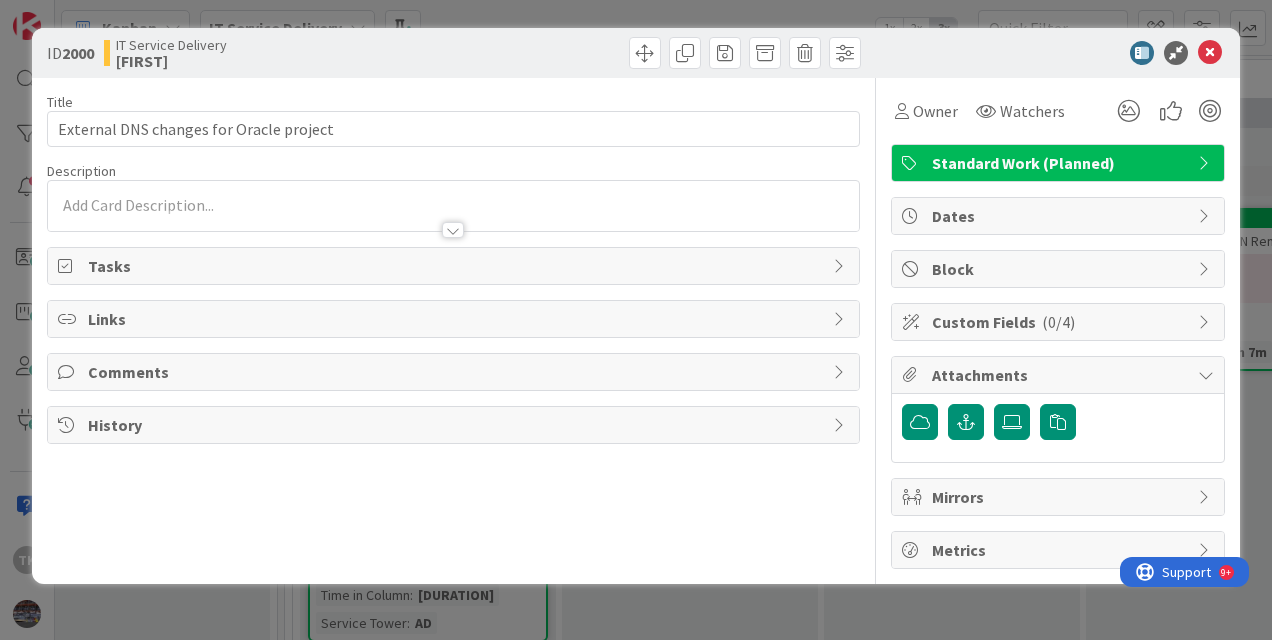 scroll, scrollTop: 0, scrollLeft: 0, axis: both 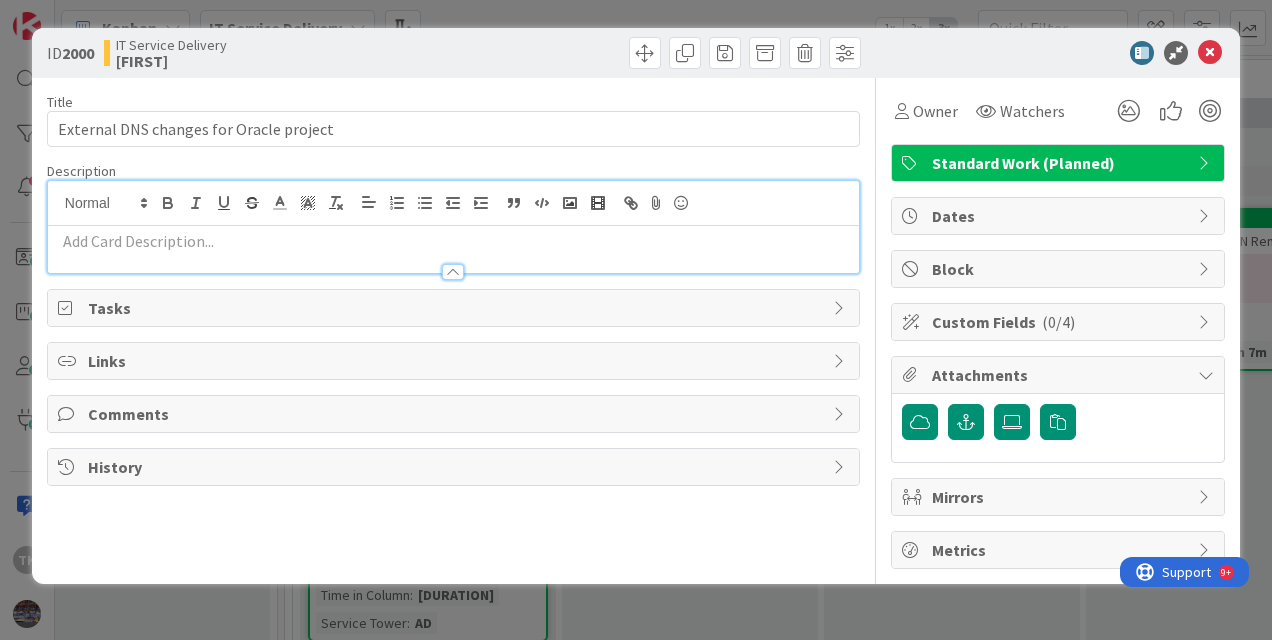 click at bounding box center (453, 241) 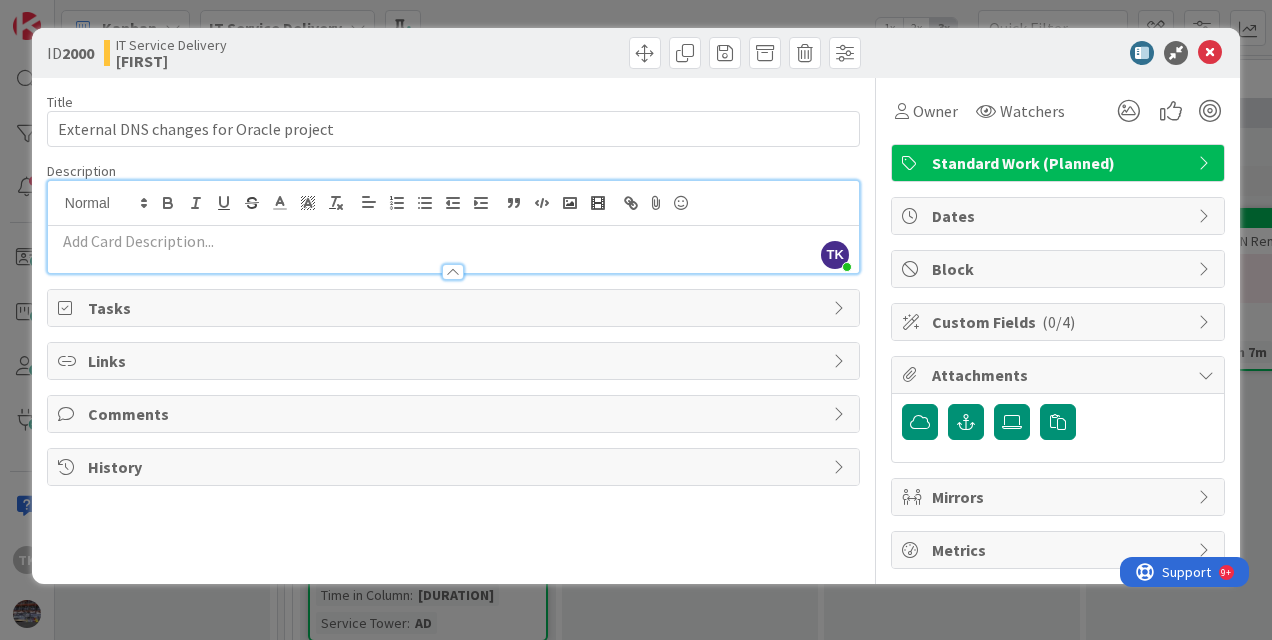 type 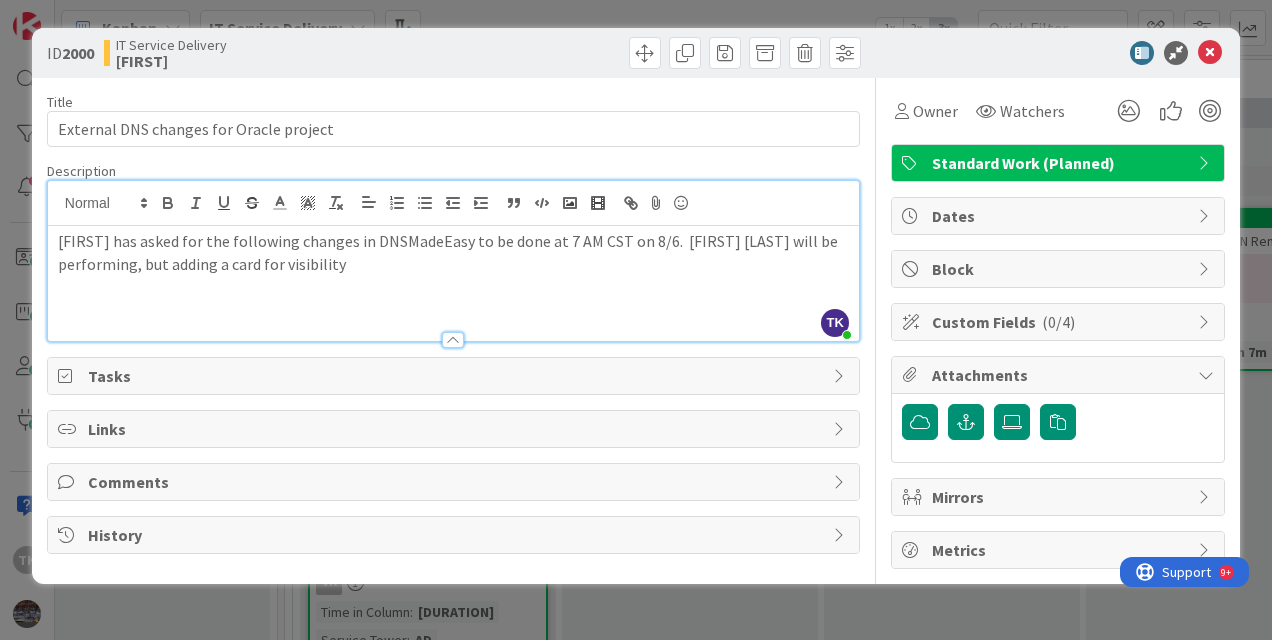 click at bounding box center (453, 309) 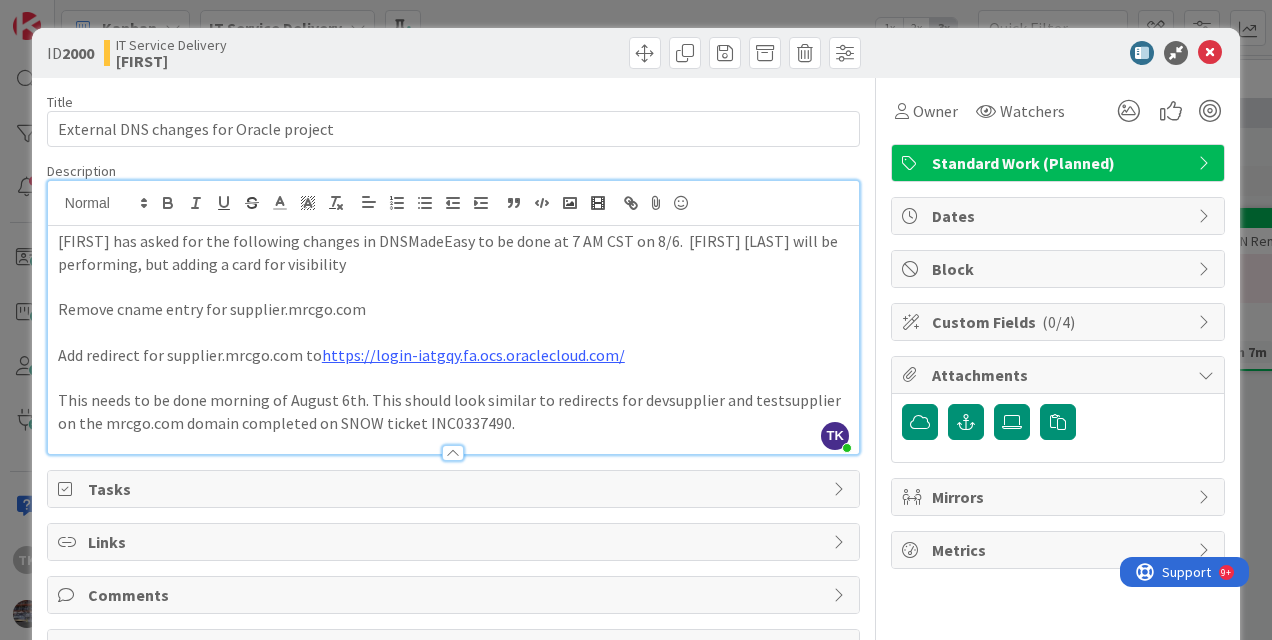 click on "[FIRST] has asked for the following changes in DNSMadeEasy to be done at 7 AM CST on 8/6.  [FIRST] [LAST] will be performing, but adding a card for visibility" at bounding box center (453, 252) 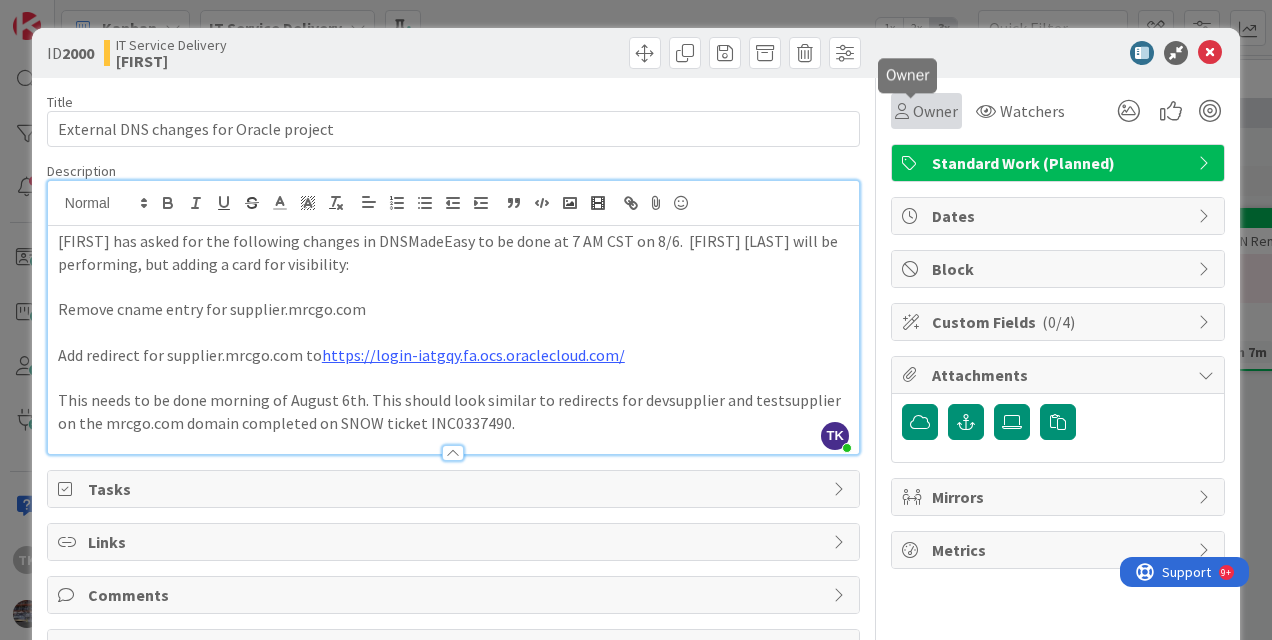 click on "Owner" at bounding box center (935, 111) 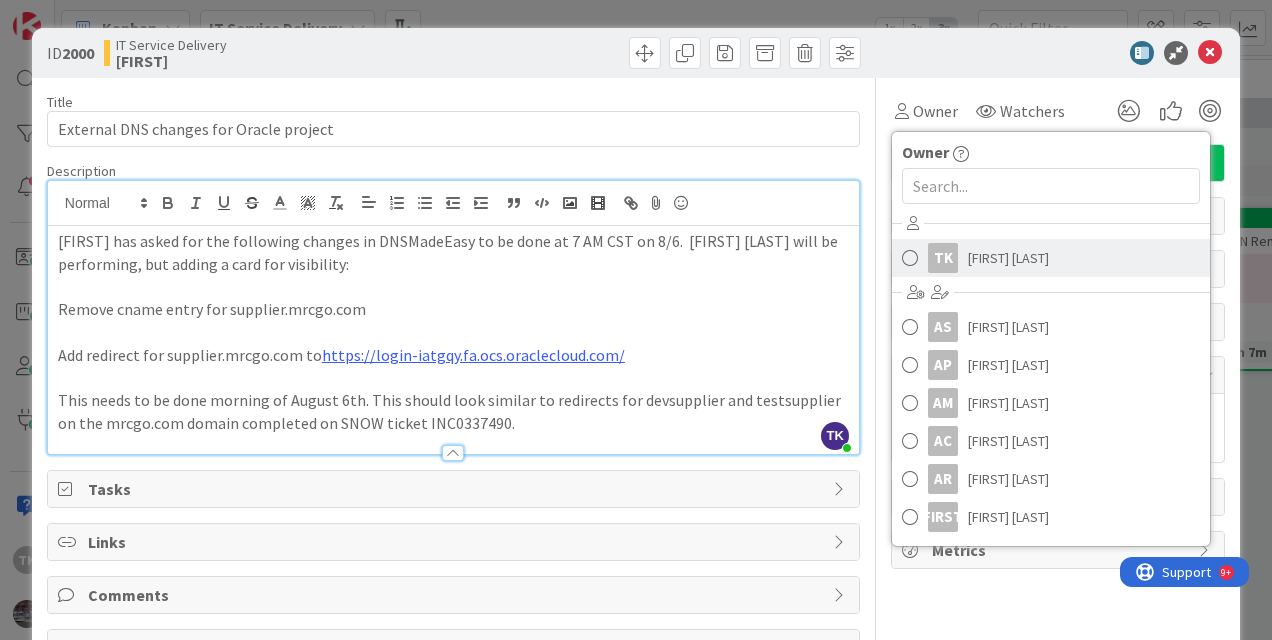 click on "[FIRST] [LAST]" at bounding box center (1008, 258) 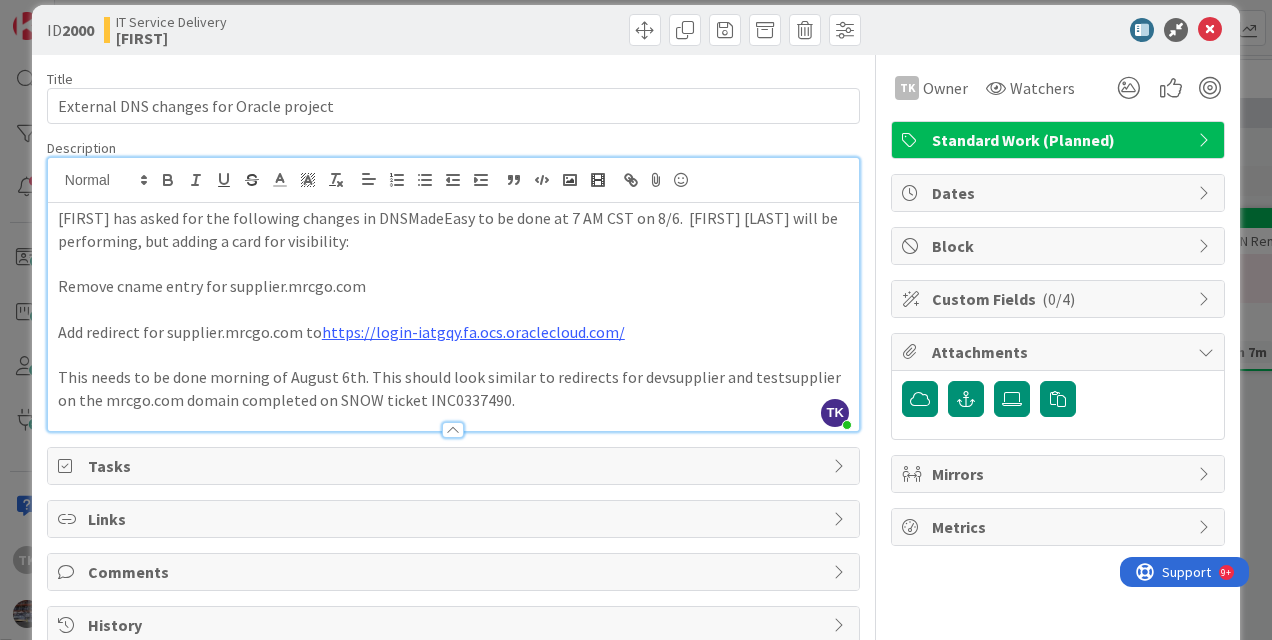 scroll, scrollTop: 0, scrollLeft: 0, axis: both 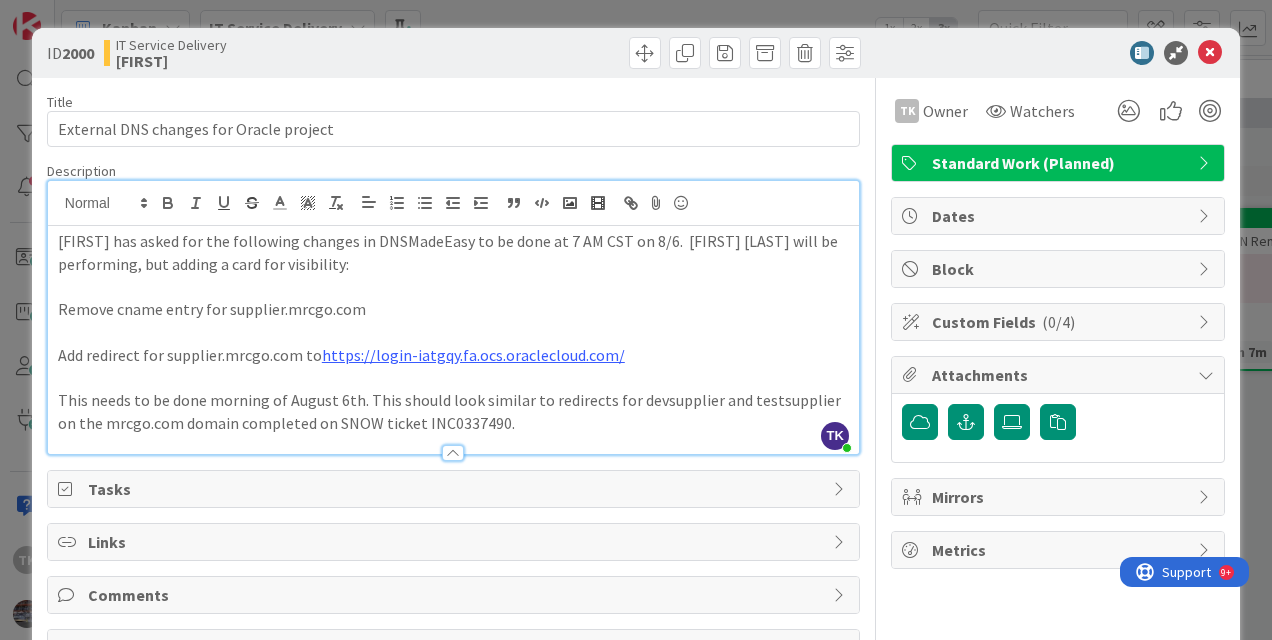 click at bounding box center [1206, 163] 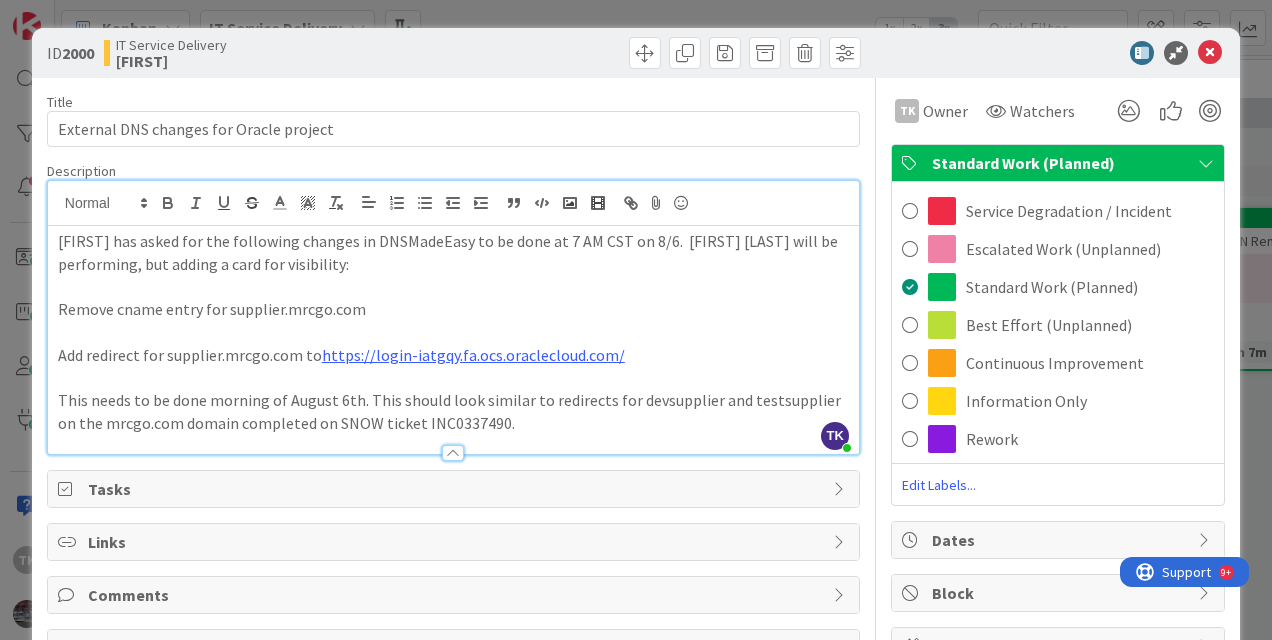 click on "Title 39 / 128" at bounding box center [453, 102] 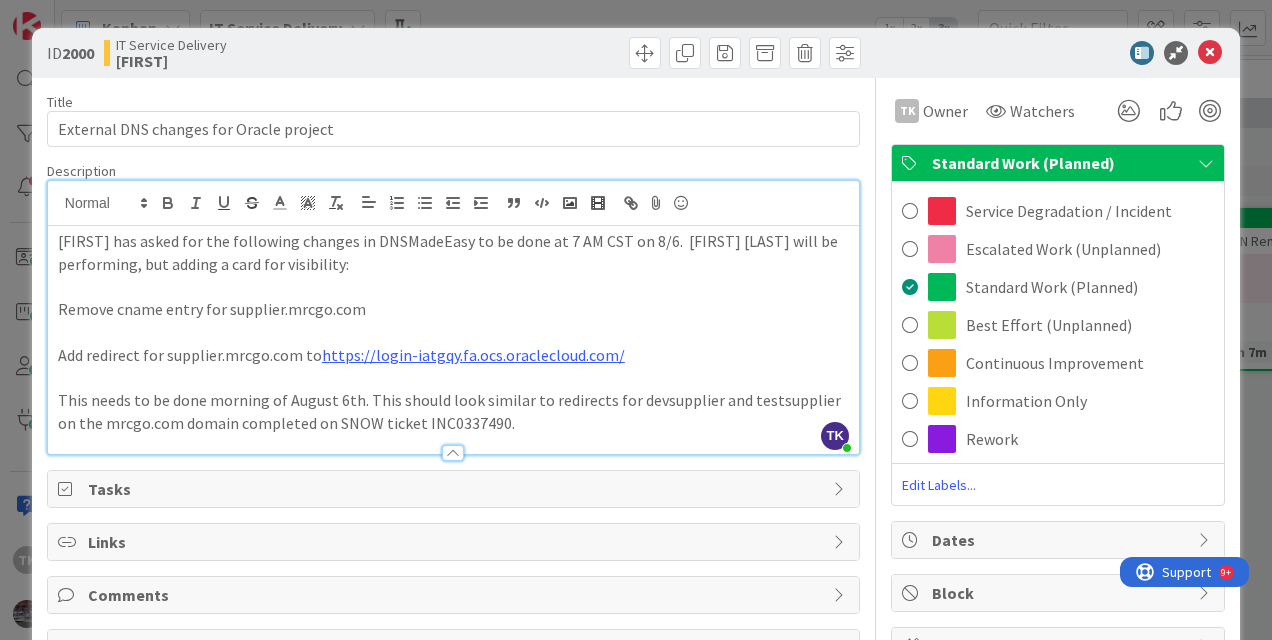 click on "Title 39 / 128" at bounding box center [453, 102] 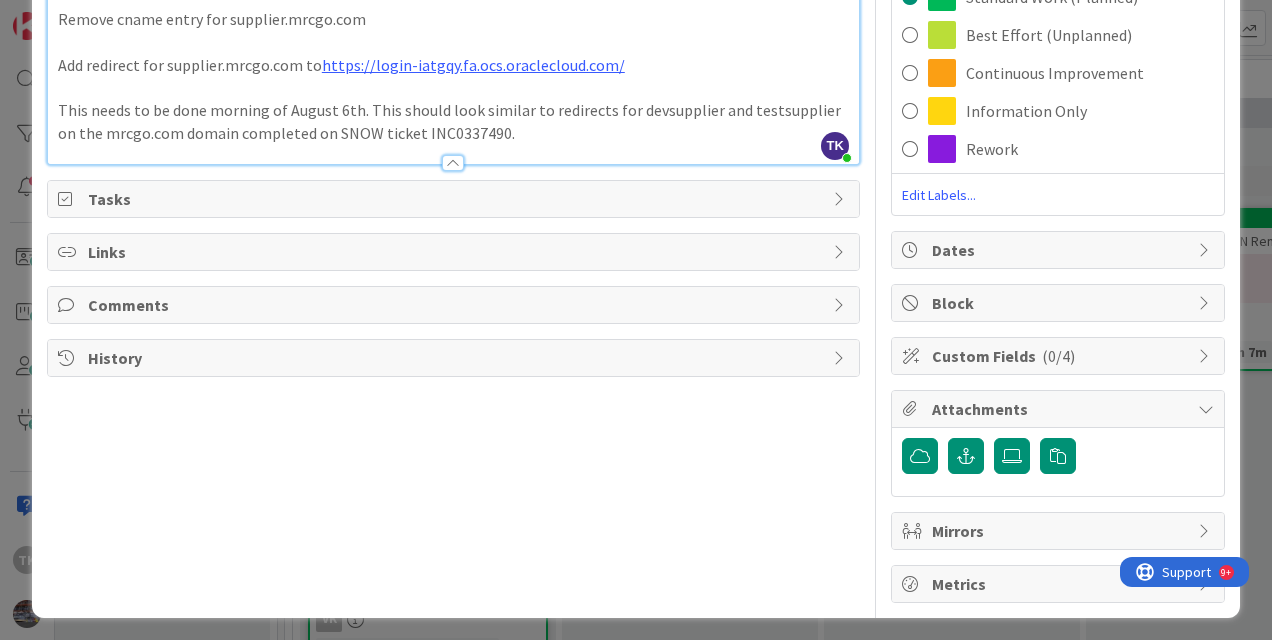 scroll, scrollTop: 0, scrollLeft: 0, axis: both 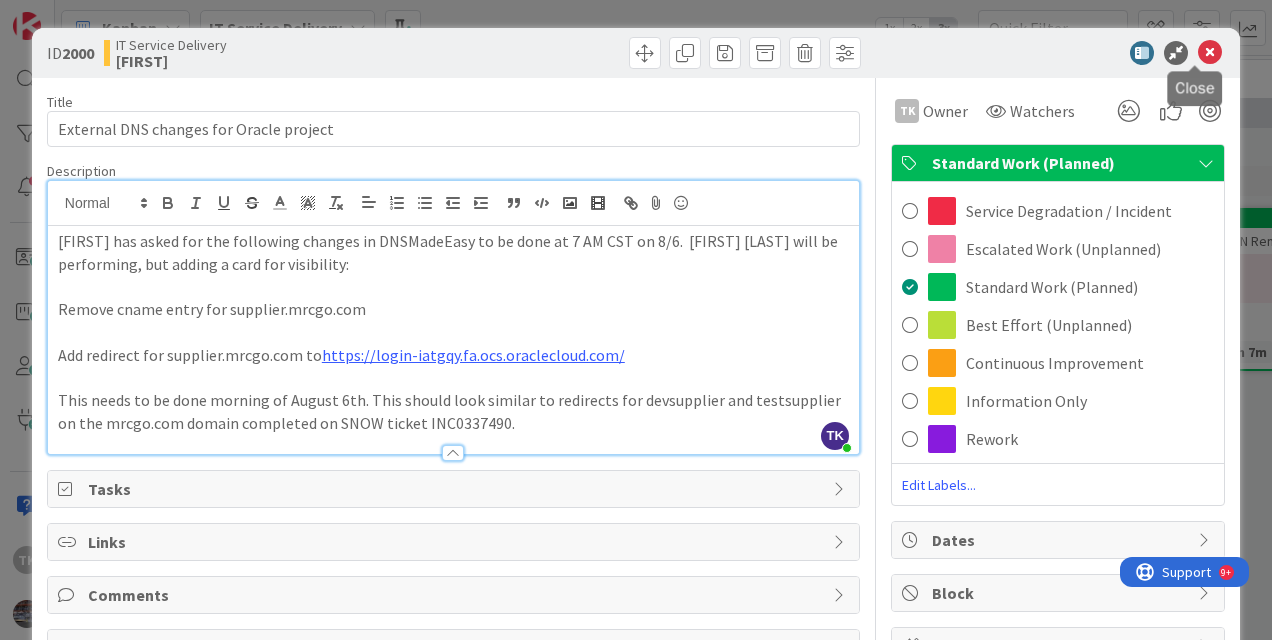 click at bounding box center (1210, 53) 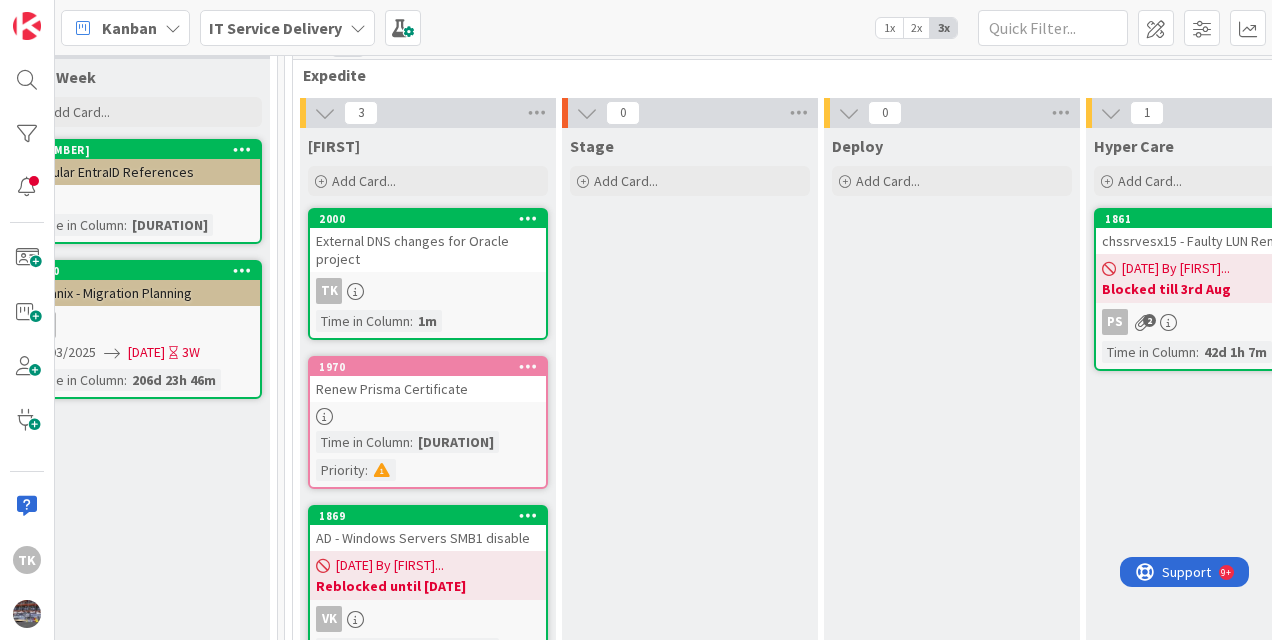 scroll, scrollTop: 0, scrollLeft: 0, axis: both 